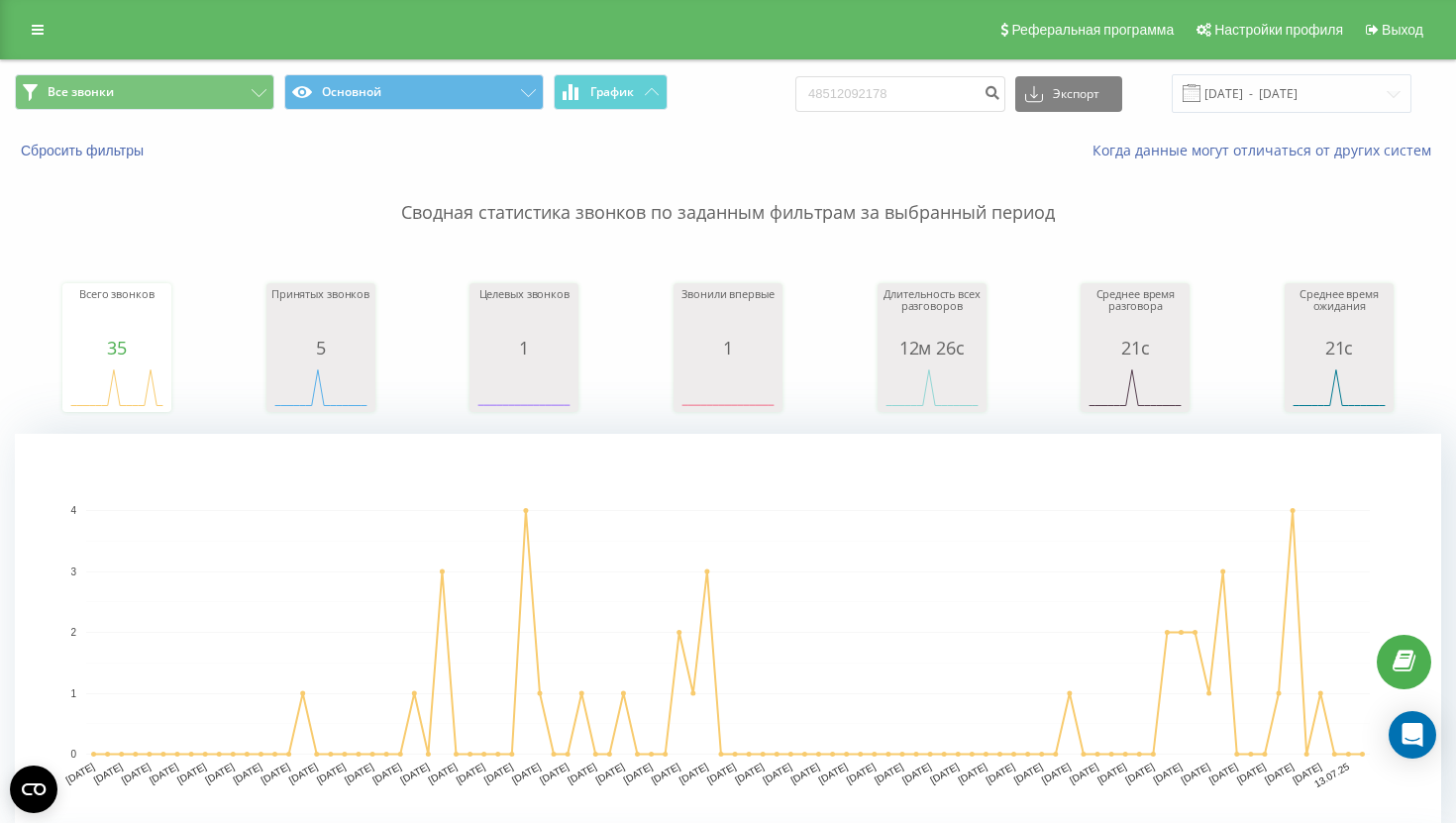 scroll, scrollTop: 667, scrollLeft: 0, axis: vertical 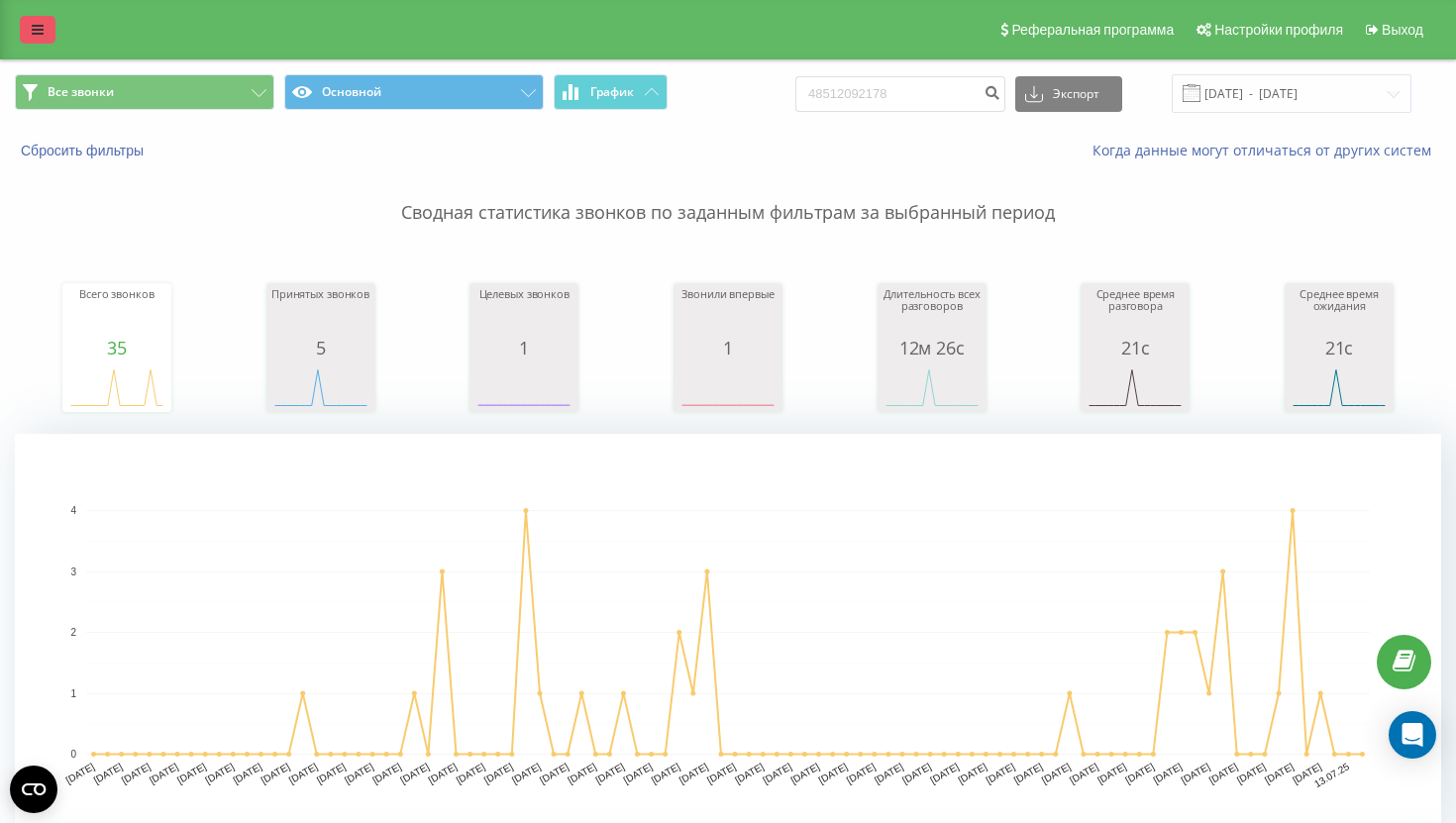 click on "Реферальная программа Настройки профиля Выход" at bounding box center [728, 30] 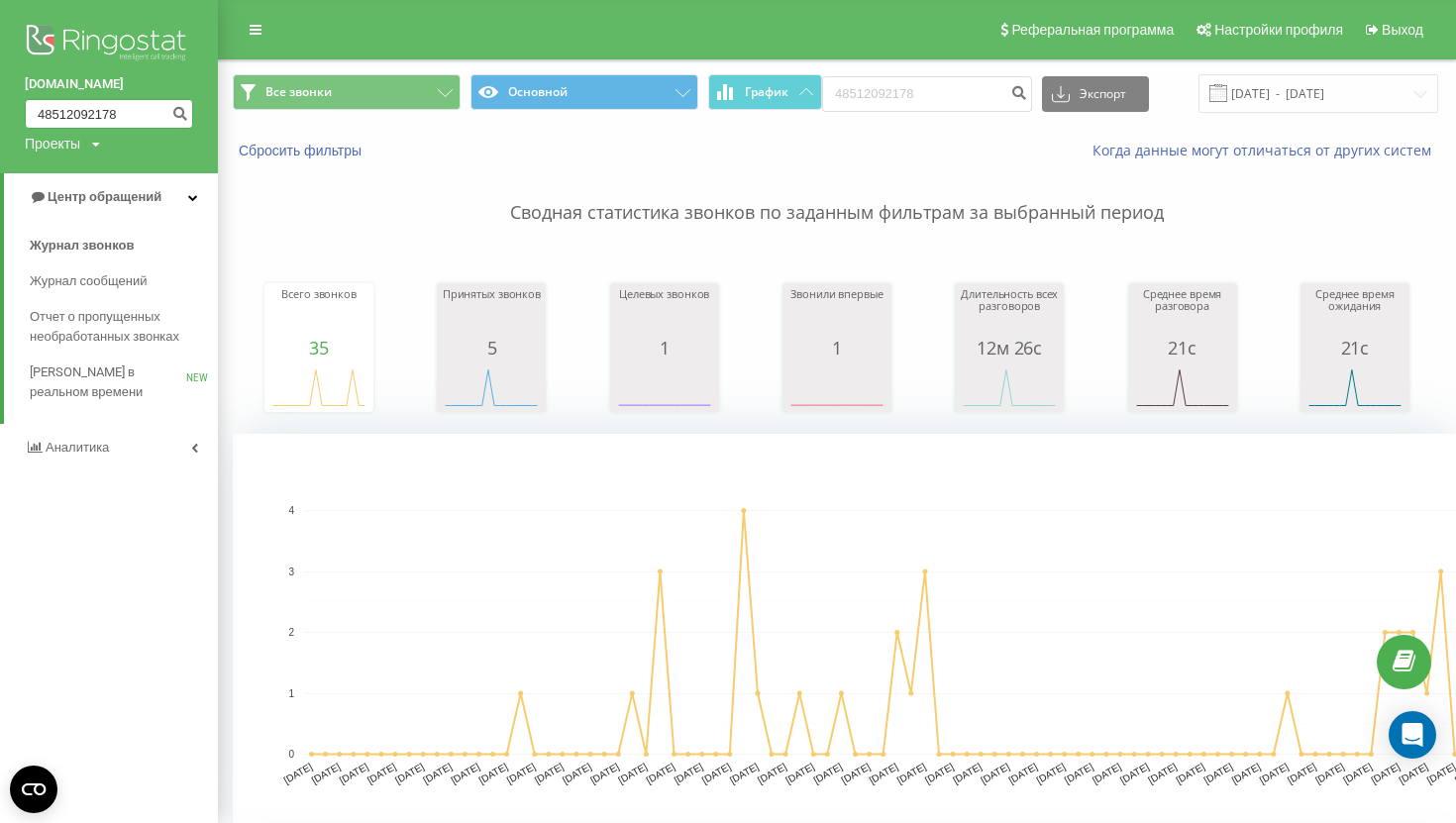 drag, startPoint x: 125, startPoint y: 116, endPoint x: 0, endPoint y: 116, distance: 125 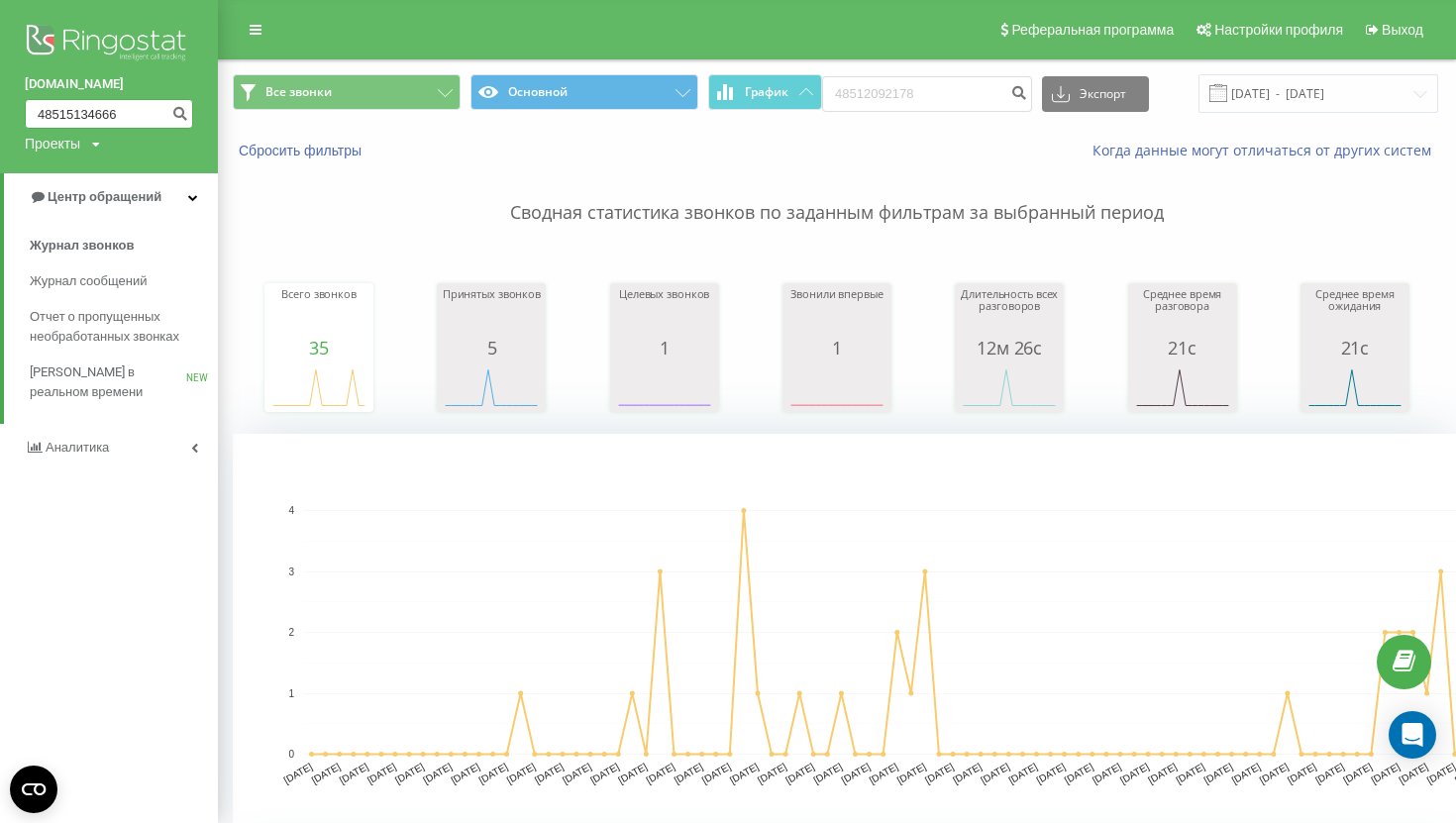 type on "48515134666" 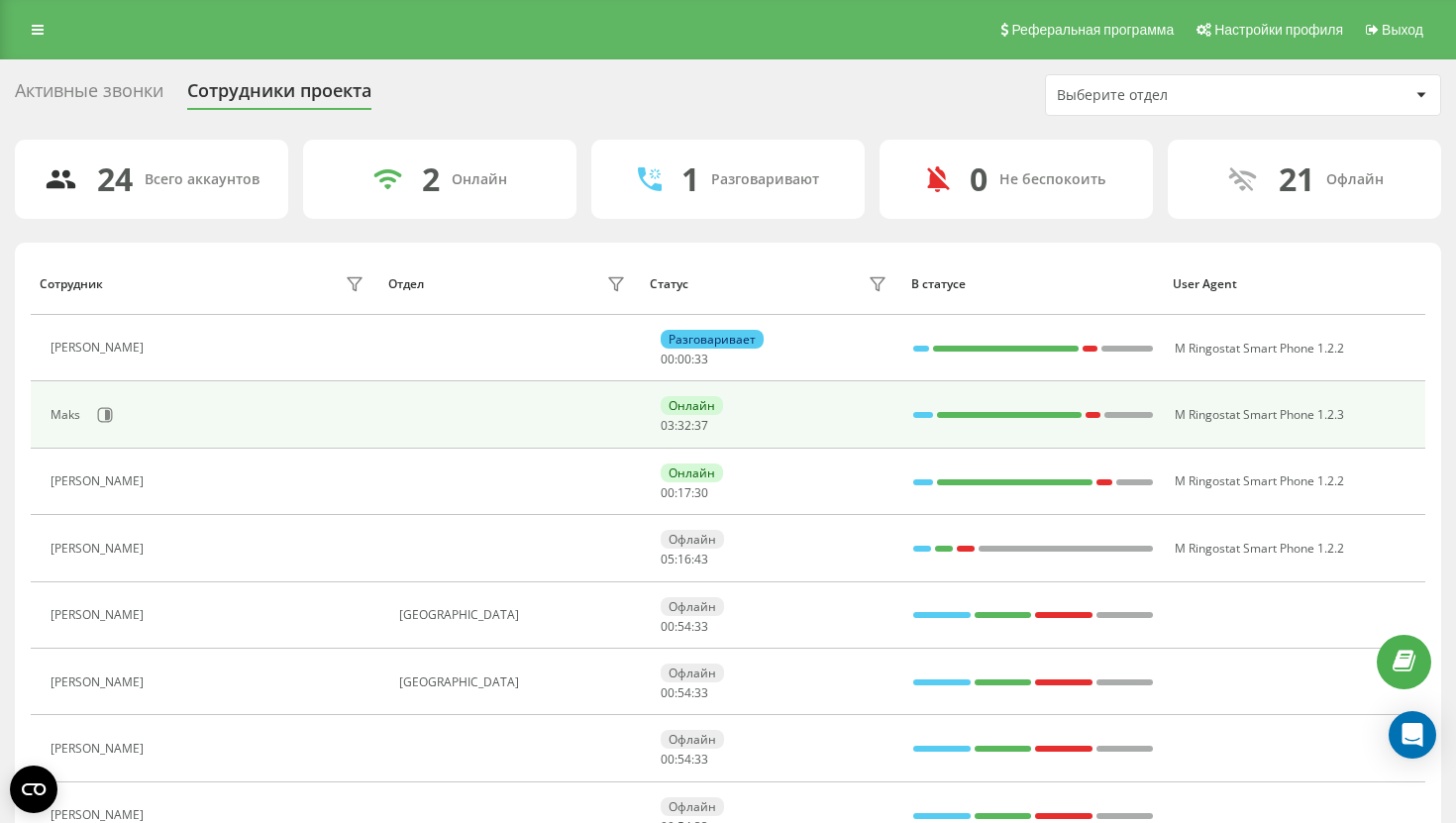 scroll, scrollTop: 0, scrollLeft: 0, axis: both 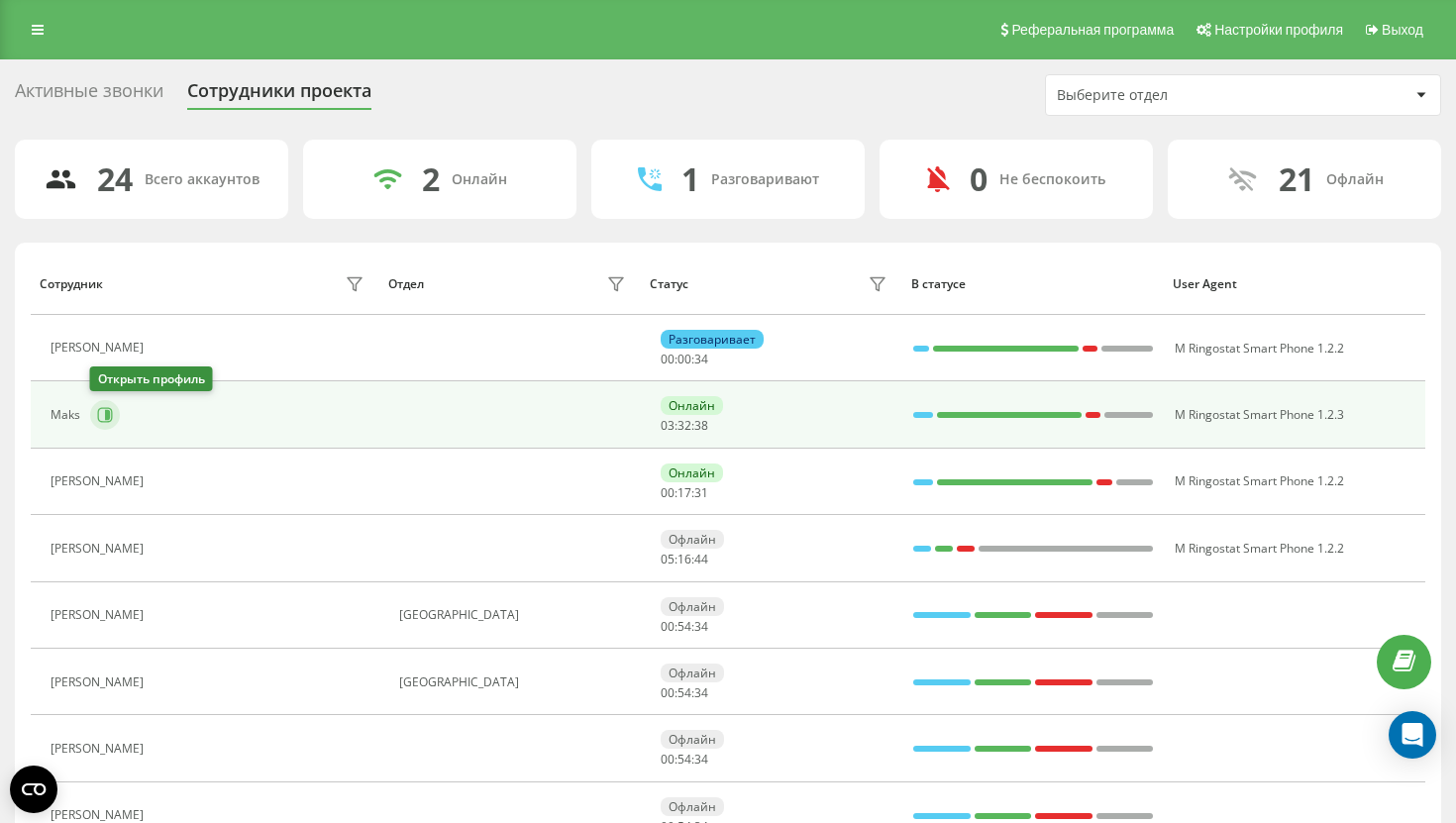 click 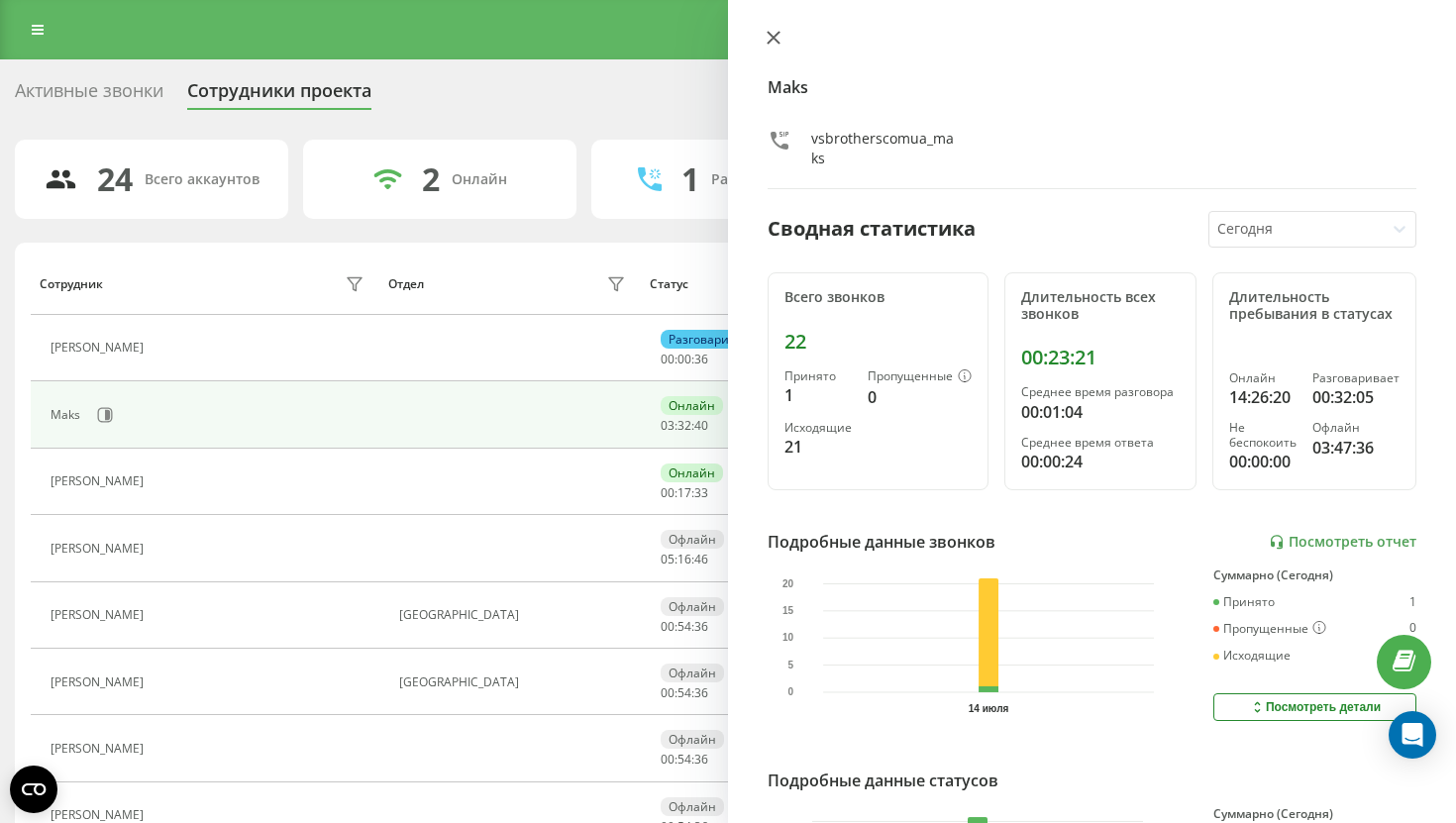 click 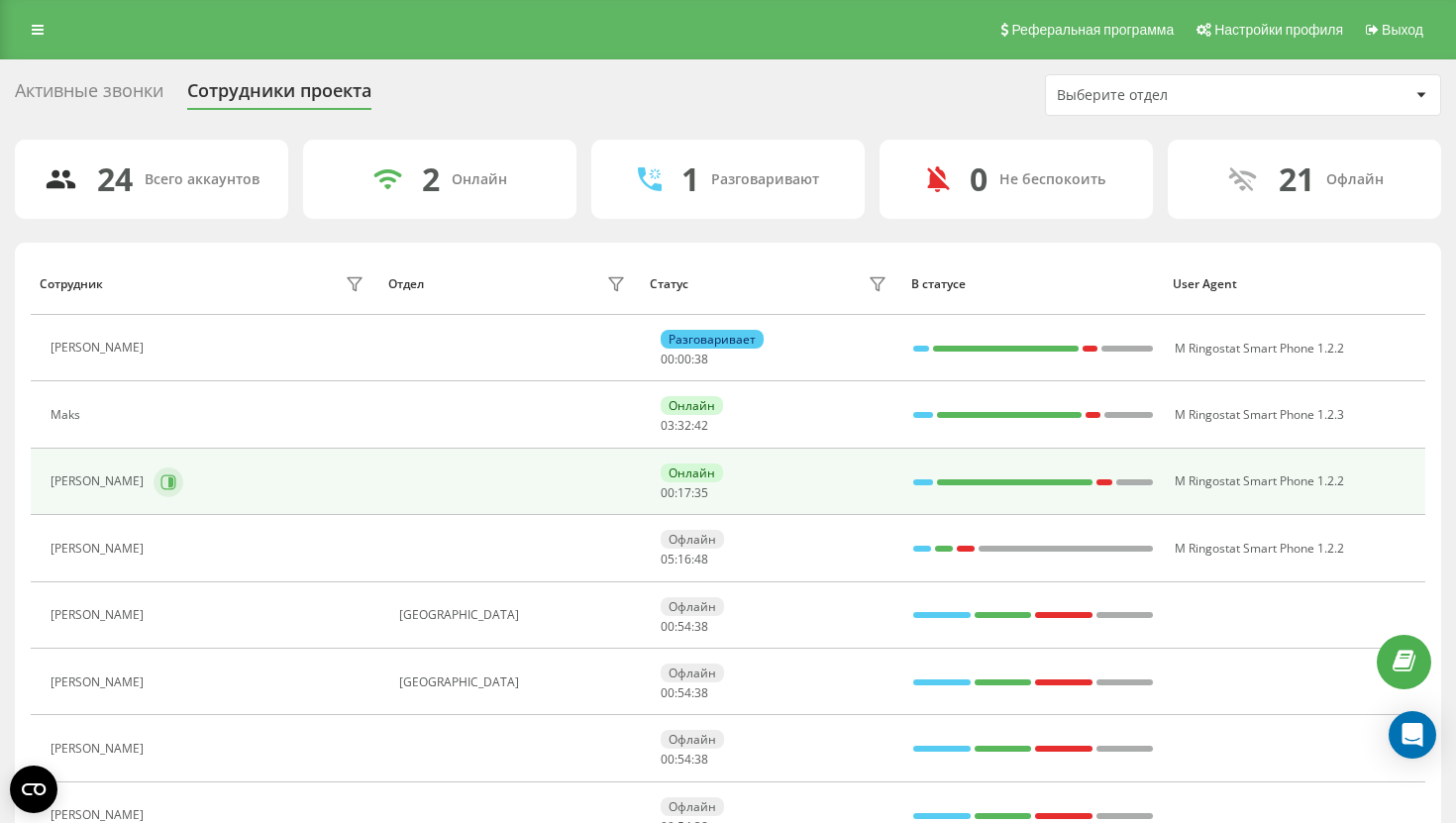 click at bounding box center [168, 482] 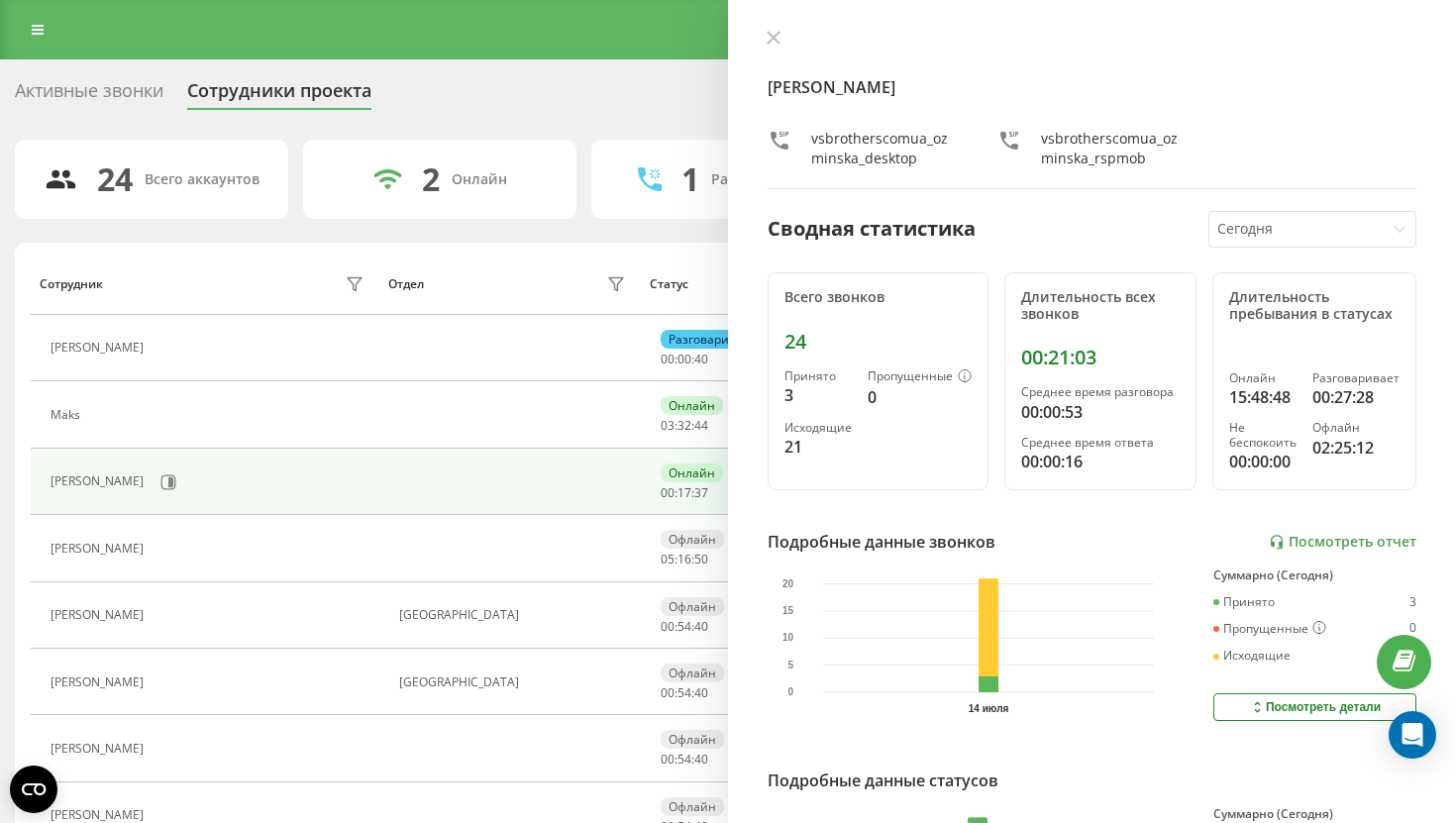 click on "Yuliia Ozminska vsbrotherscomua_ozminska_desktop vsbrotherscomua_ozminska_rspmob Сводная статистика Сегодня Всего звонков 24 Принято 3 Пропущенные 0 Исходящие 21 Длительность всех звонков 00:21:03 Среднее время разговора 00:00:53 Среднее время ответа 00:00:16 Длительность пребывания в статусах Онлайн 15:48:48 Разговаривает 00:27:28 Не беспокоить 00:00:00 Офлайн 02:25:12 Подробные данные звонков Посмотреть отчет 14 июля 0 5 10 15 20 Суммарно (Сегодня) Принято 3 Пропущенные 0 Исходящие 21   Посмотреть детали Подробные данные статусов 14 июля Суммарно (Сегодня) Онлайн 15:48:48 Разговаривает 00:27:28 Не беспокоить 00:00:00 Офлайн 02:25:12" at bounding box center (1092, 411) 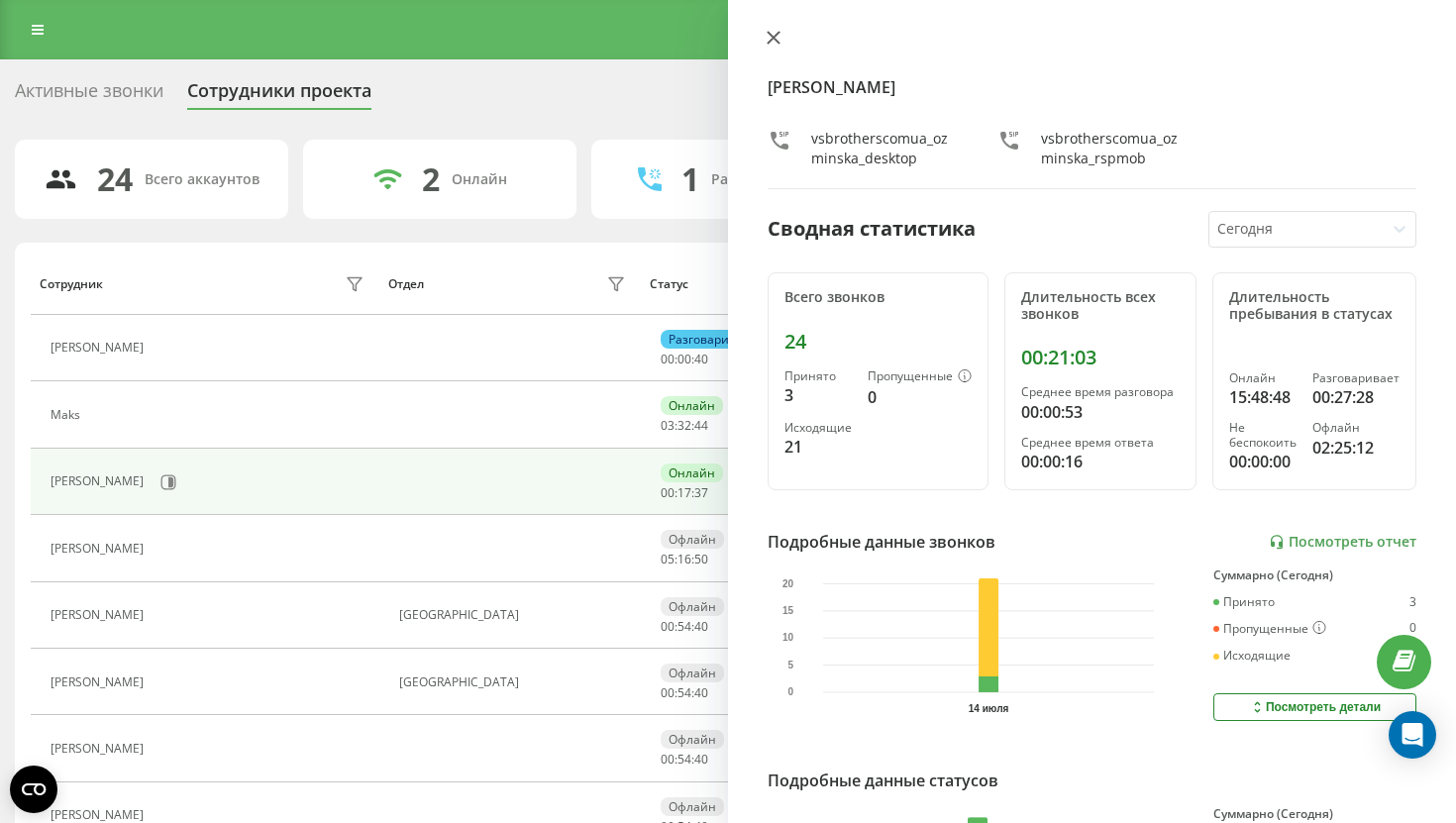 click 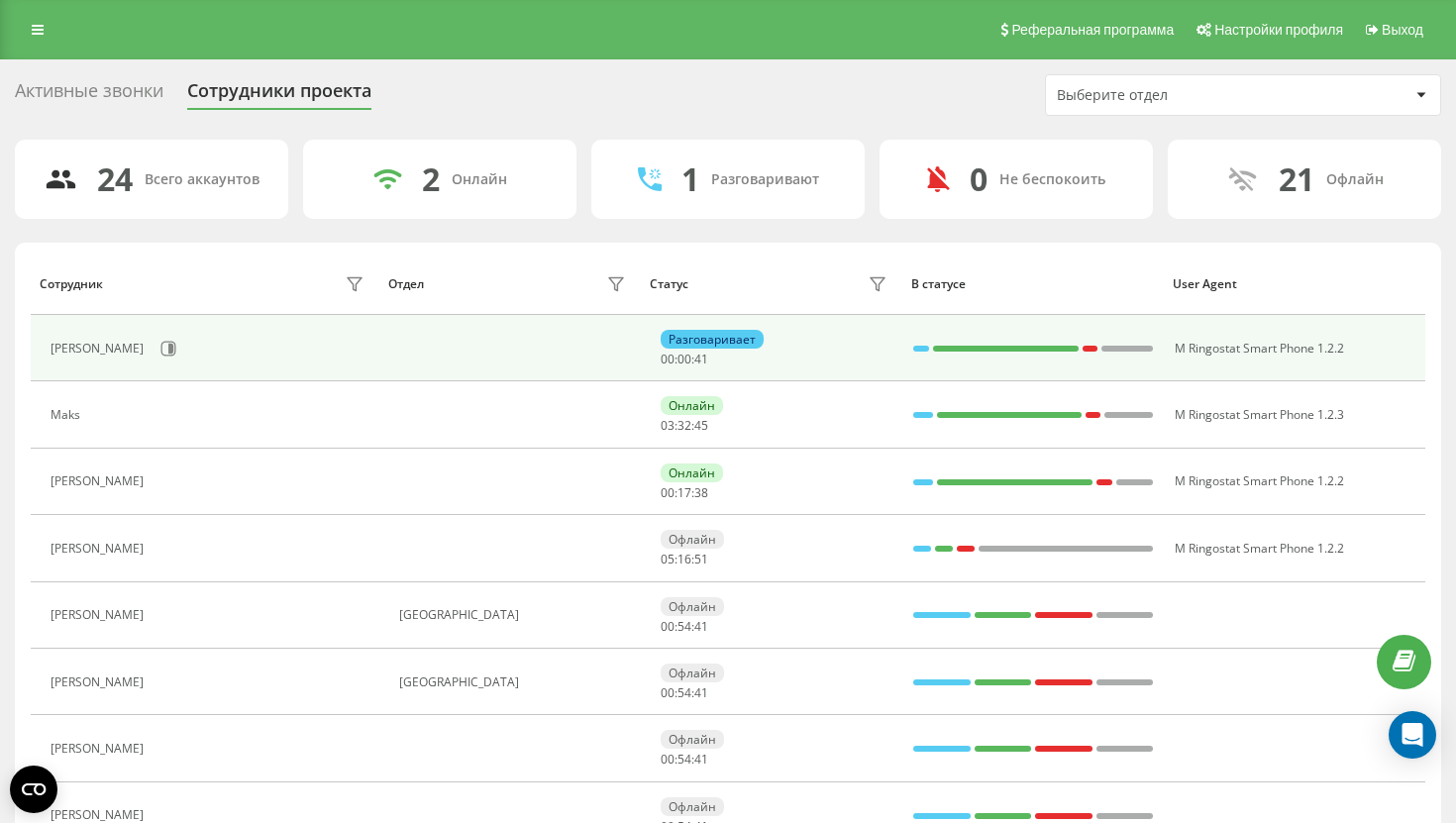 click on "[PERSON_NAME]" at bounding box center (209, 349) 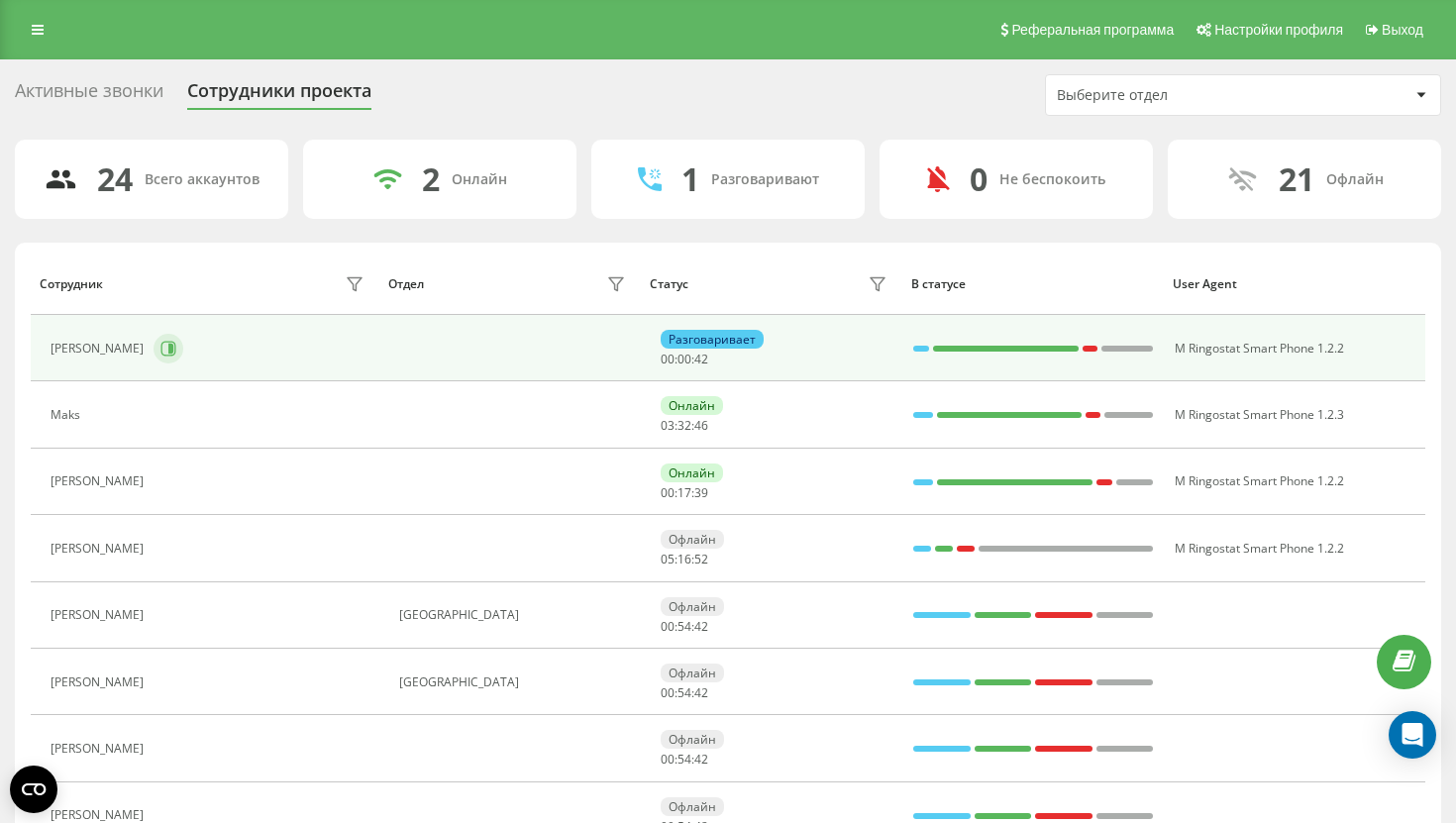 click at bounding box center [168, 349] 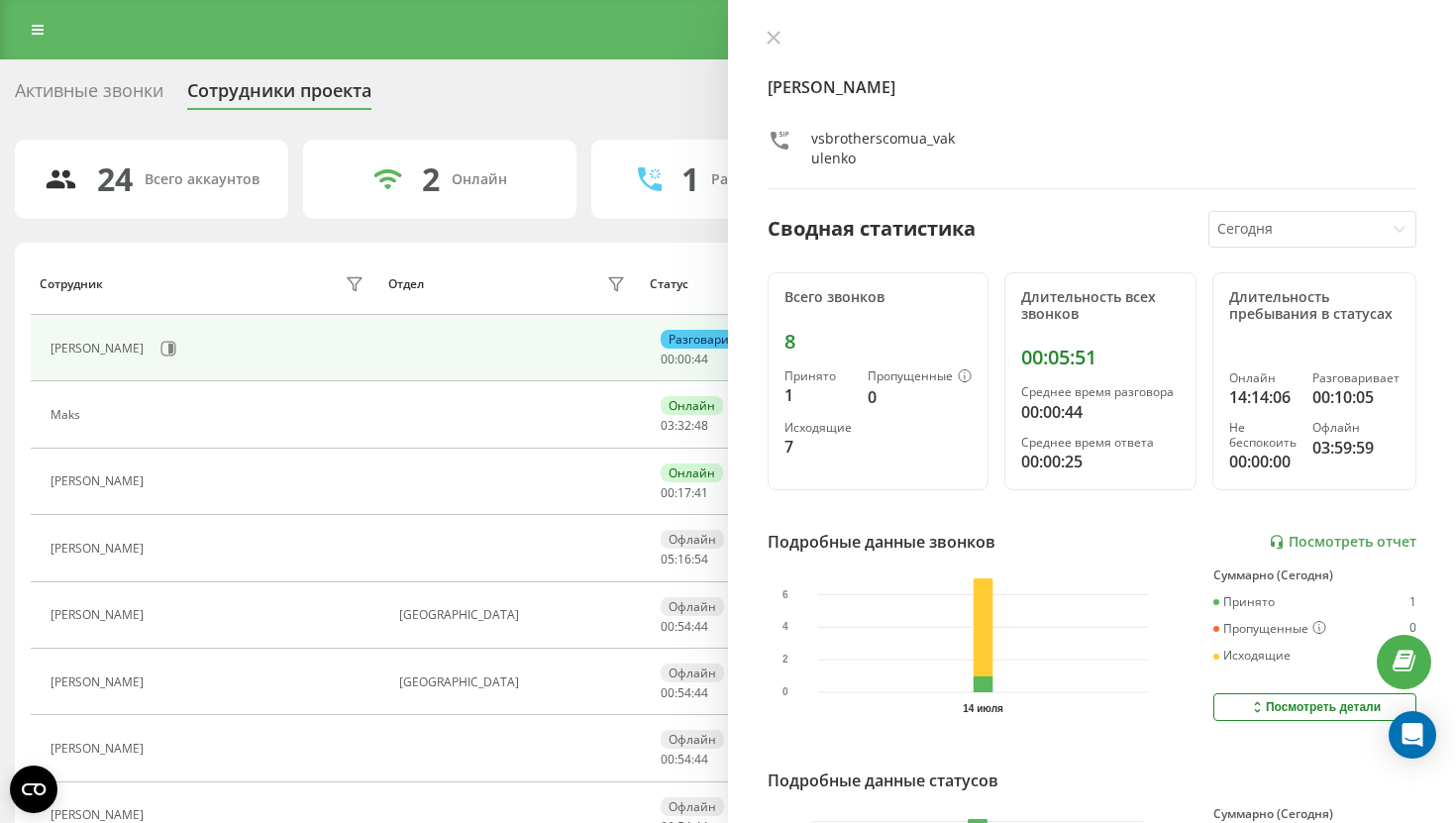 click at bounding box center (1092, 40) 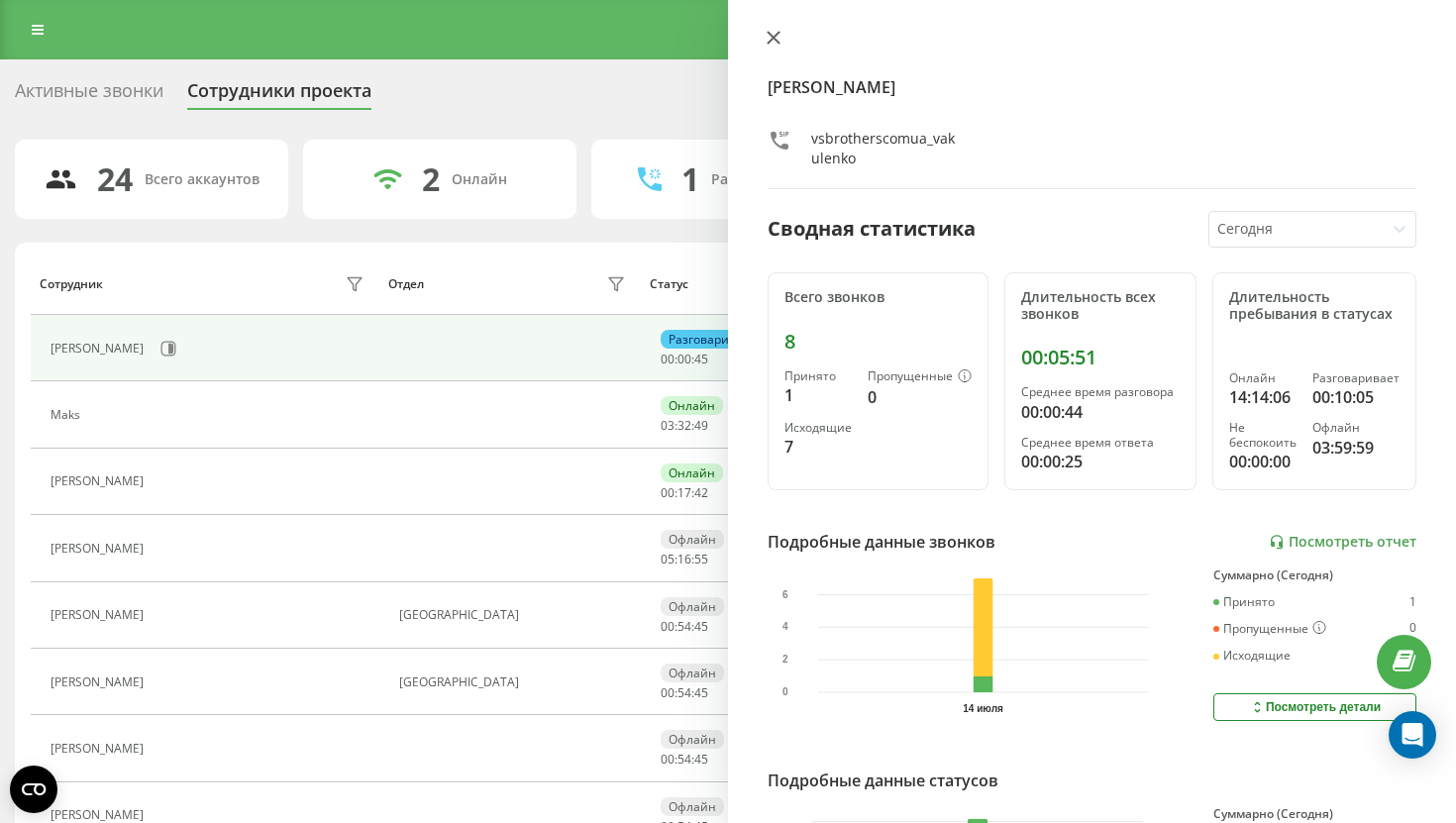 click 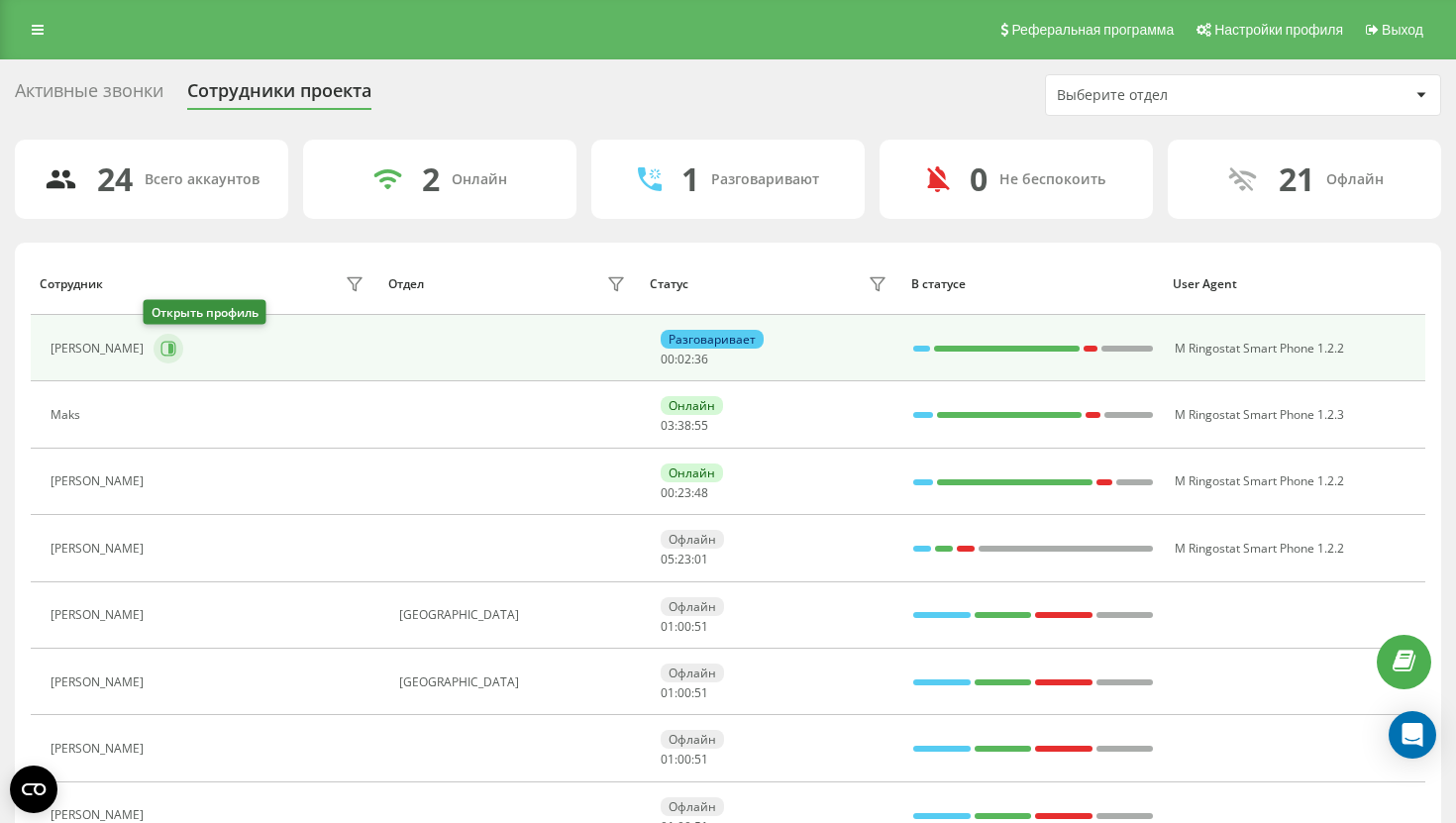 click 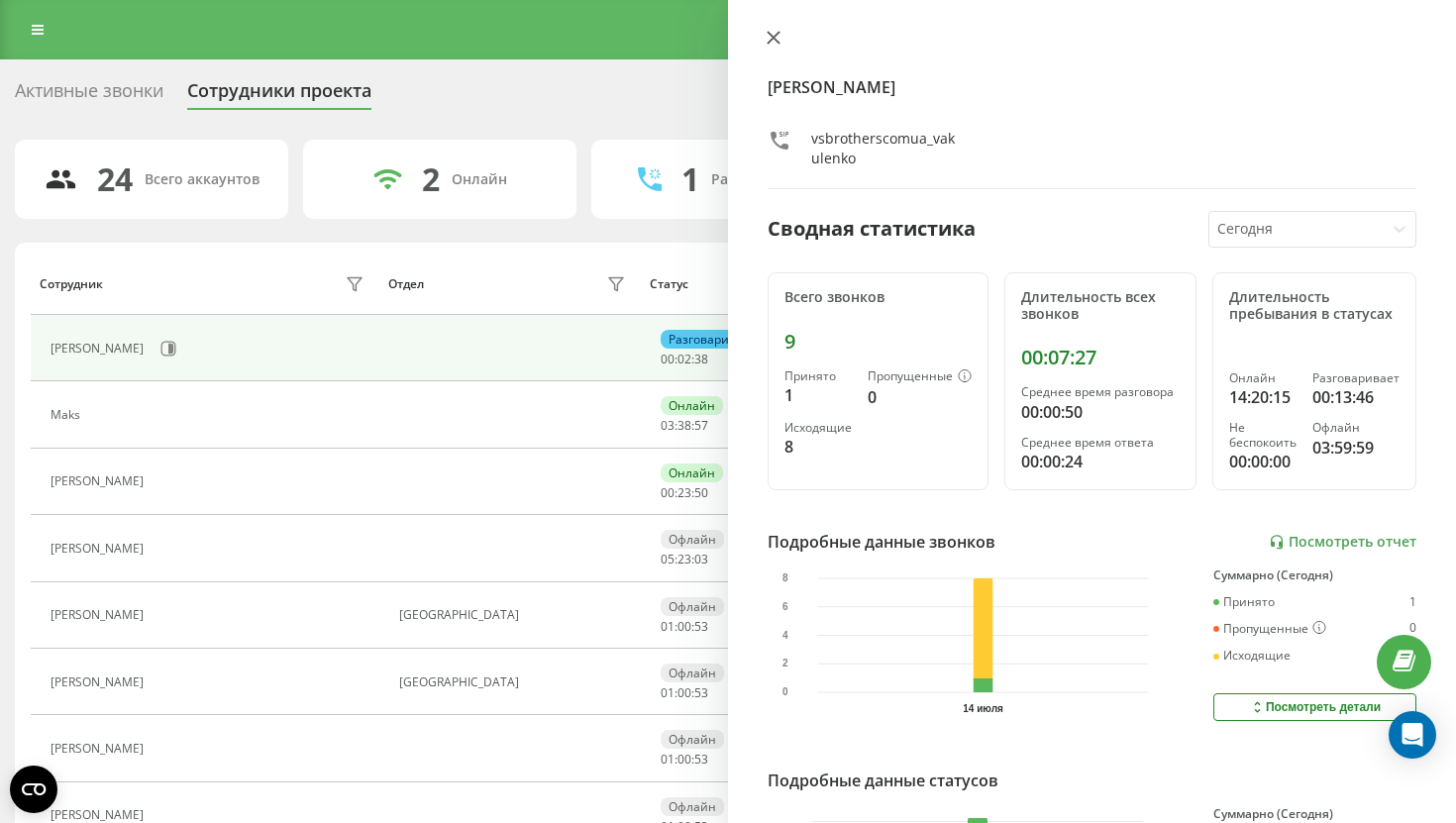 click 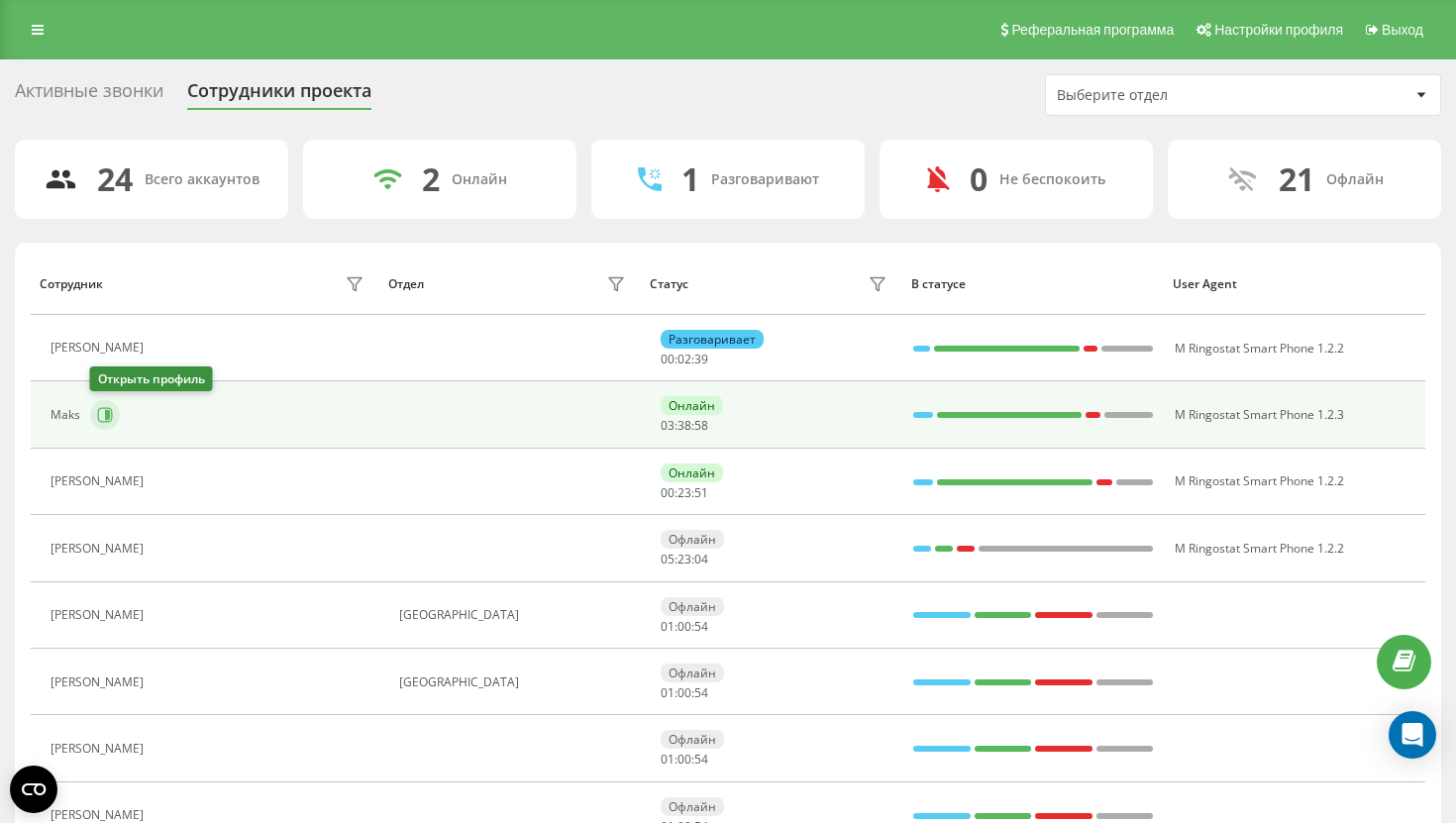 click 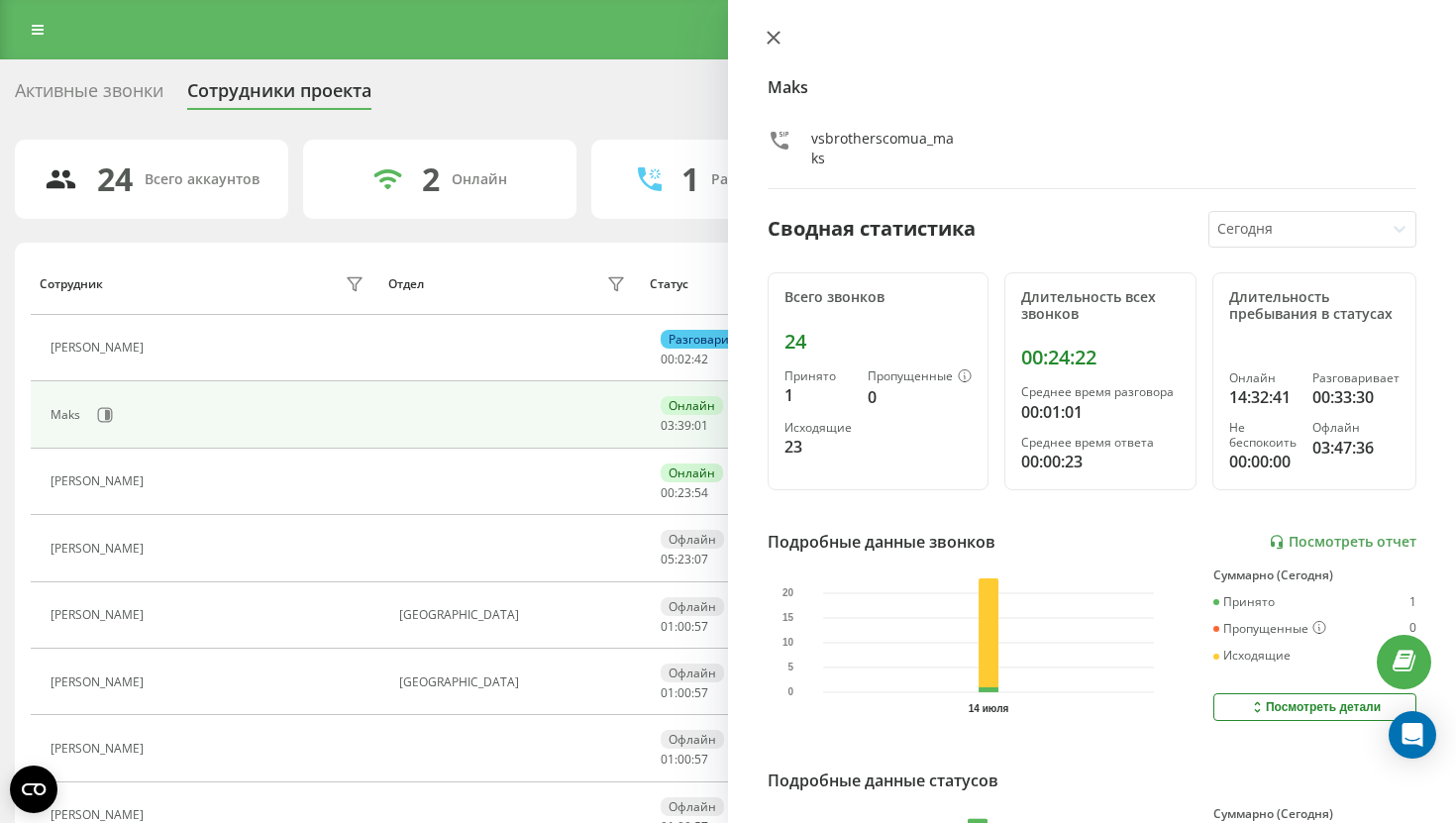 click 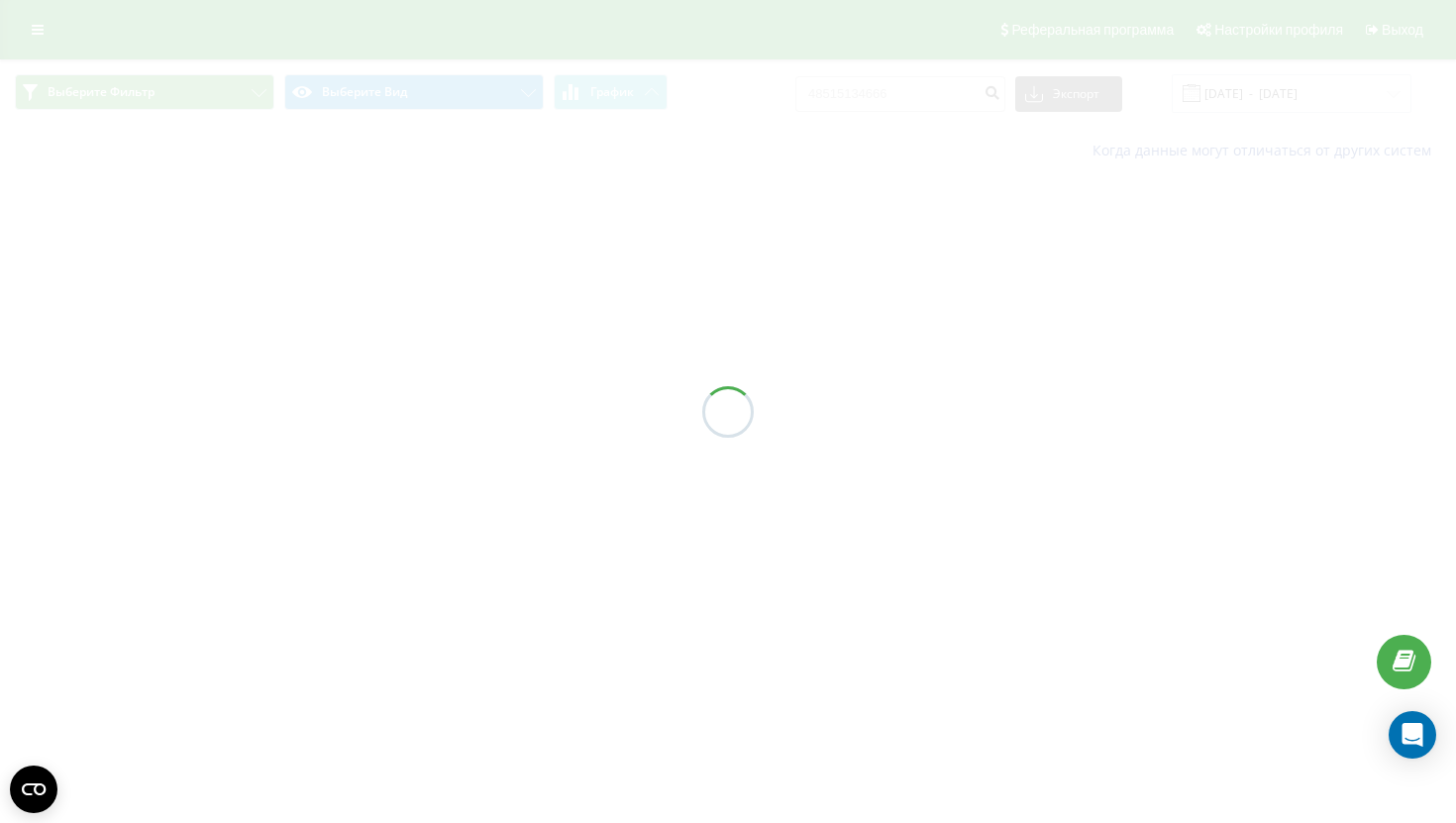 scroll, scrollTop: 0, scrollLeft: 0, axis: both 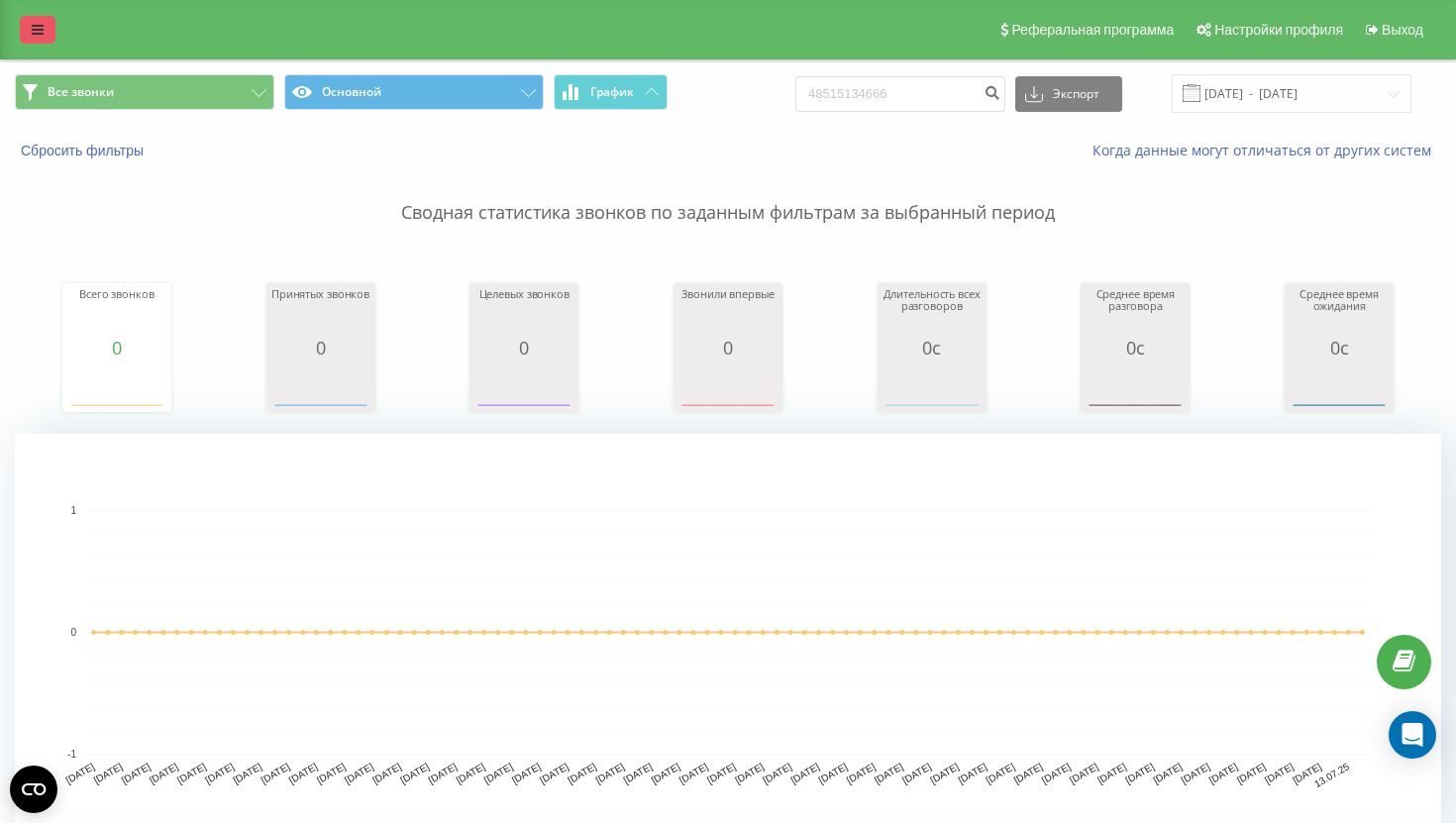 click at bounding box center [38, 30] 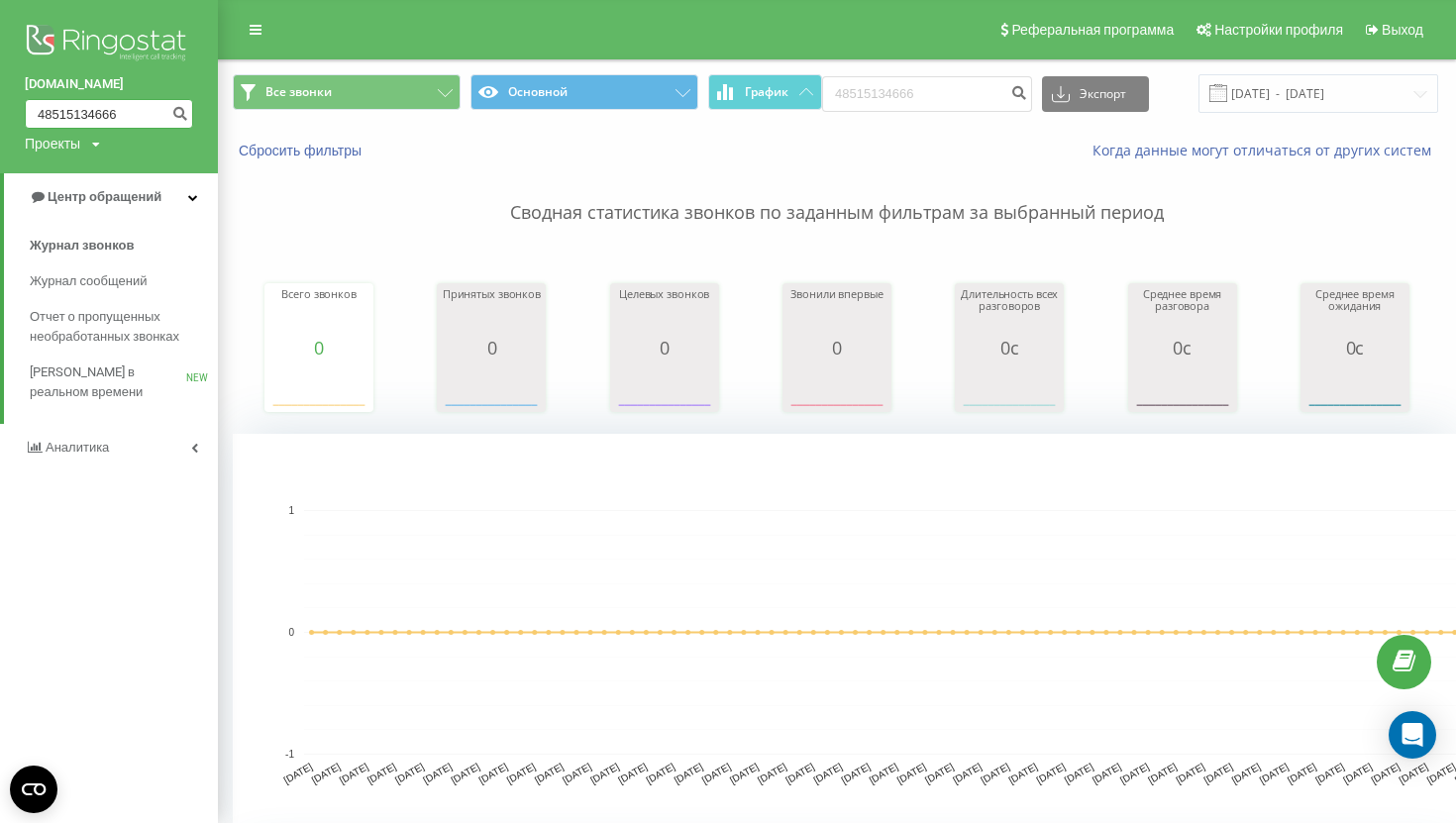 drag, startPoint x: 126, startPoint y: 111, endPoint x: 0, endPoint y: 111, distance: 126 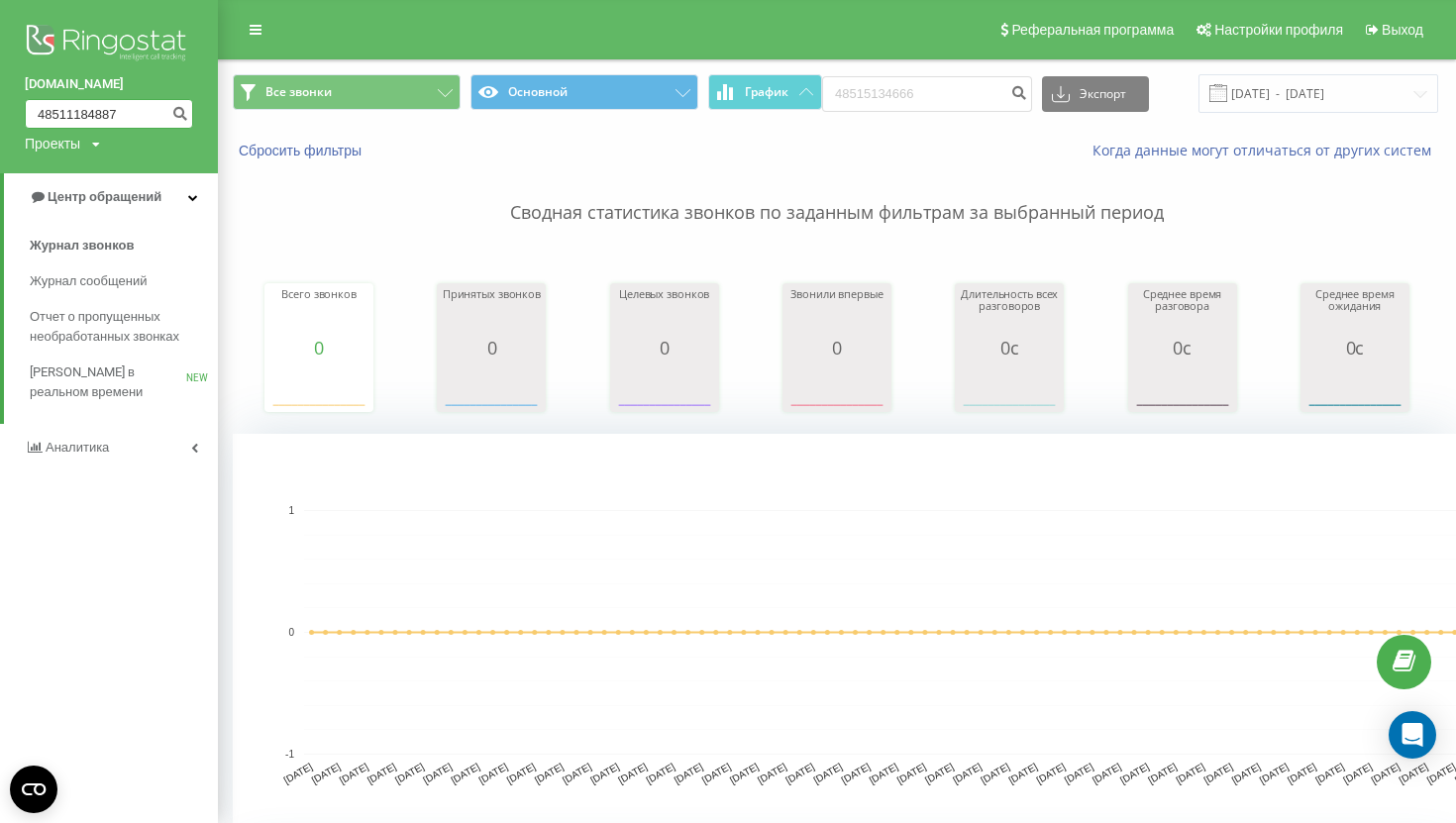 type on "48511184887" 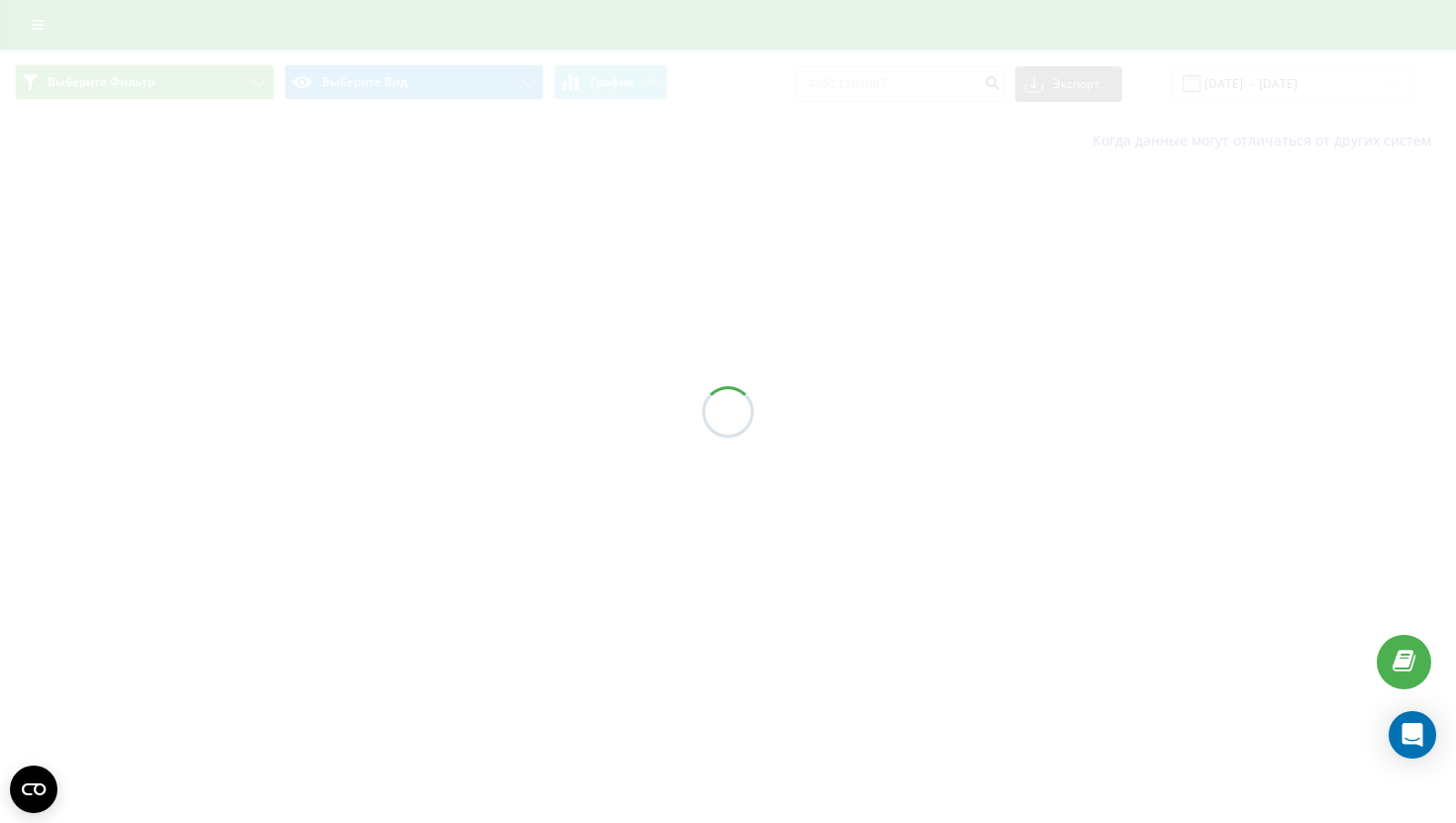 scroll, scrollTop: 0, scrollLeft: 0, axis: both 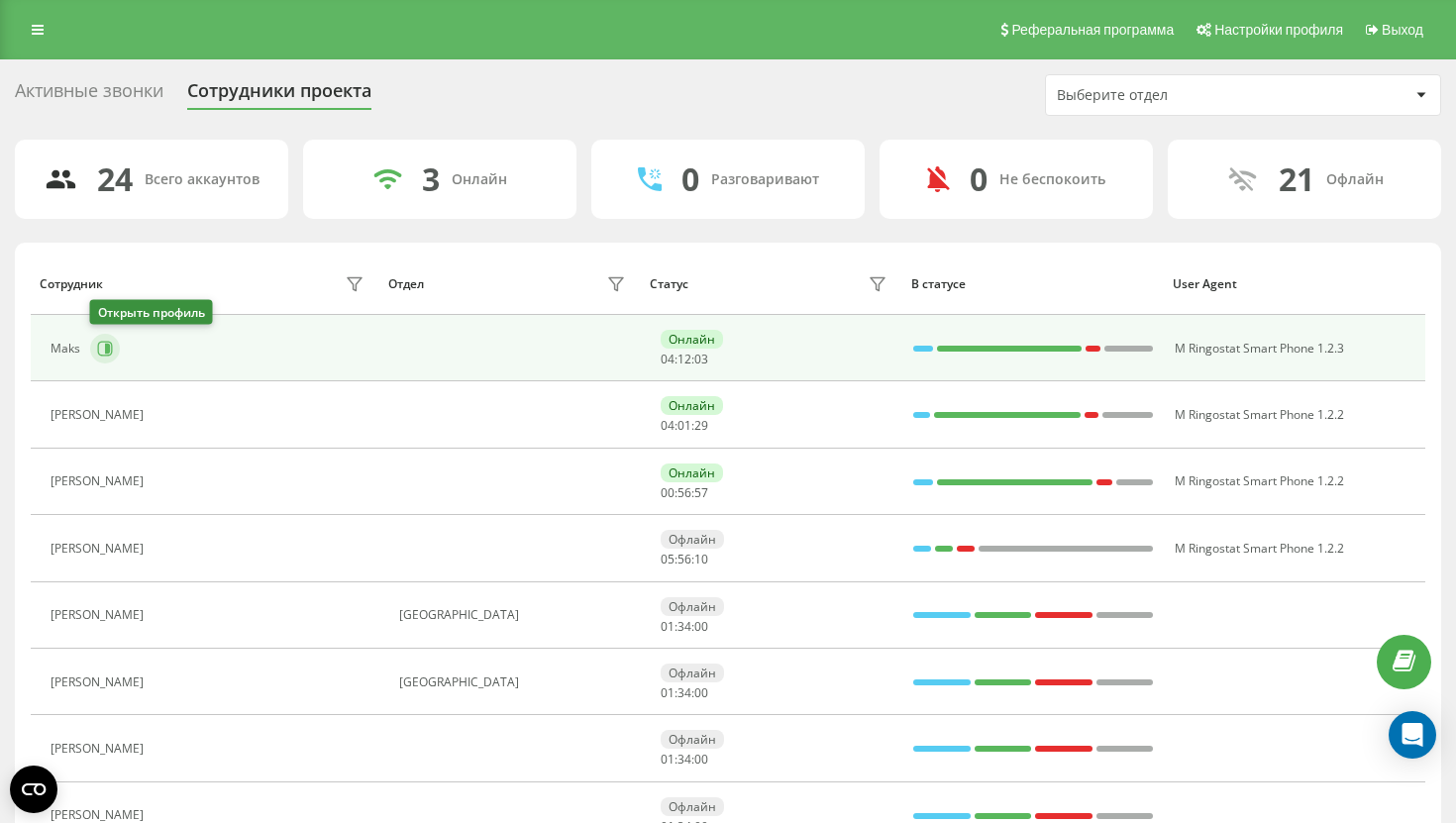 click 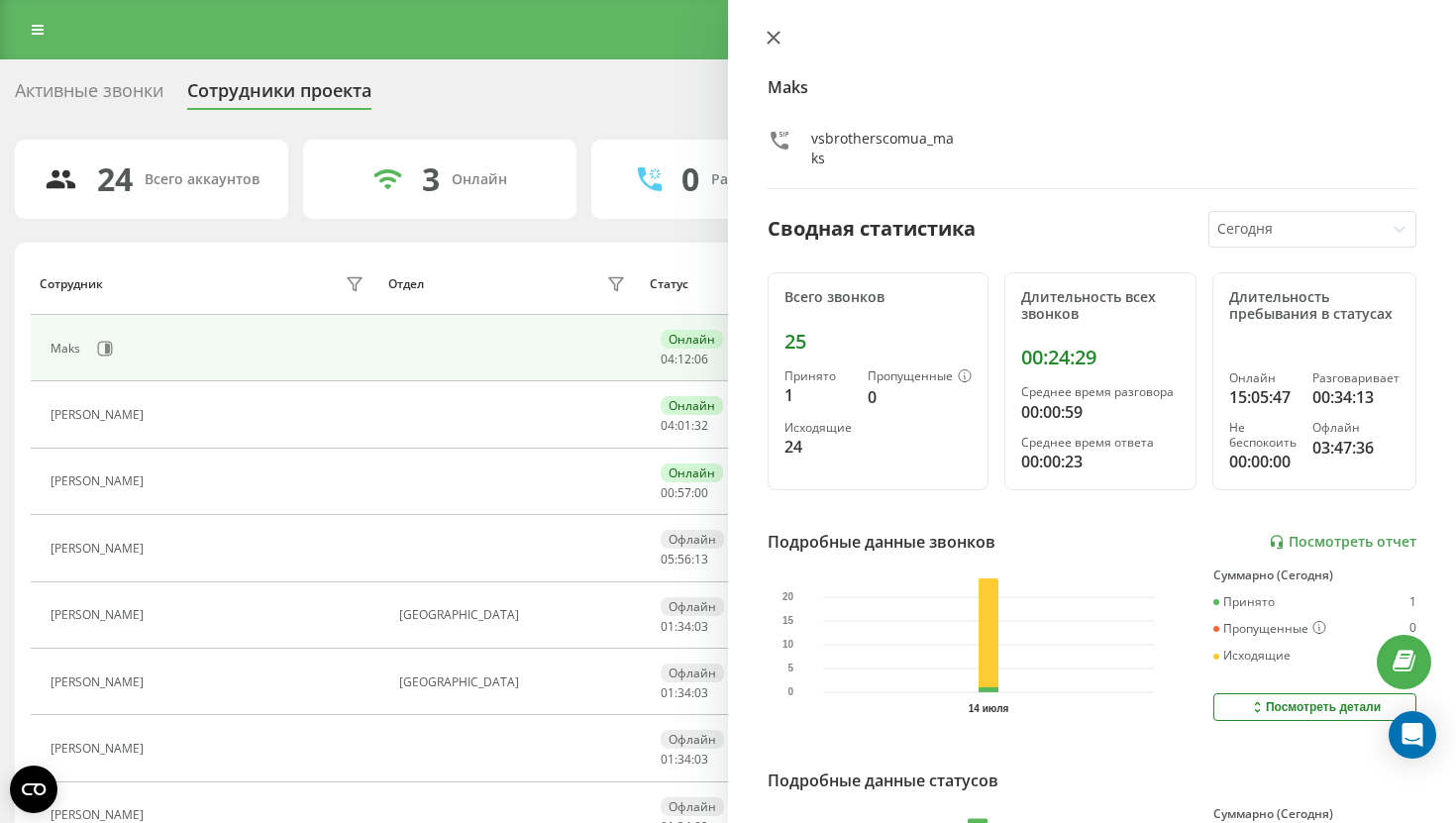 click 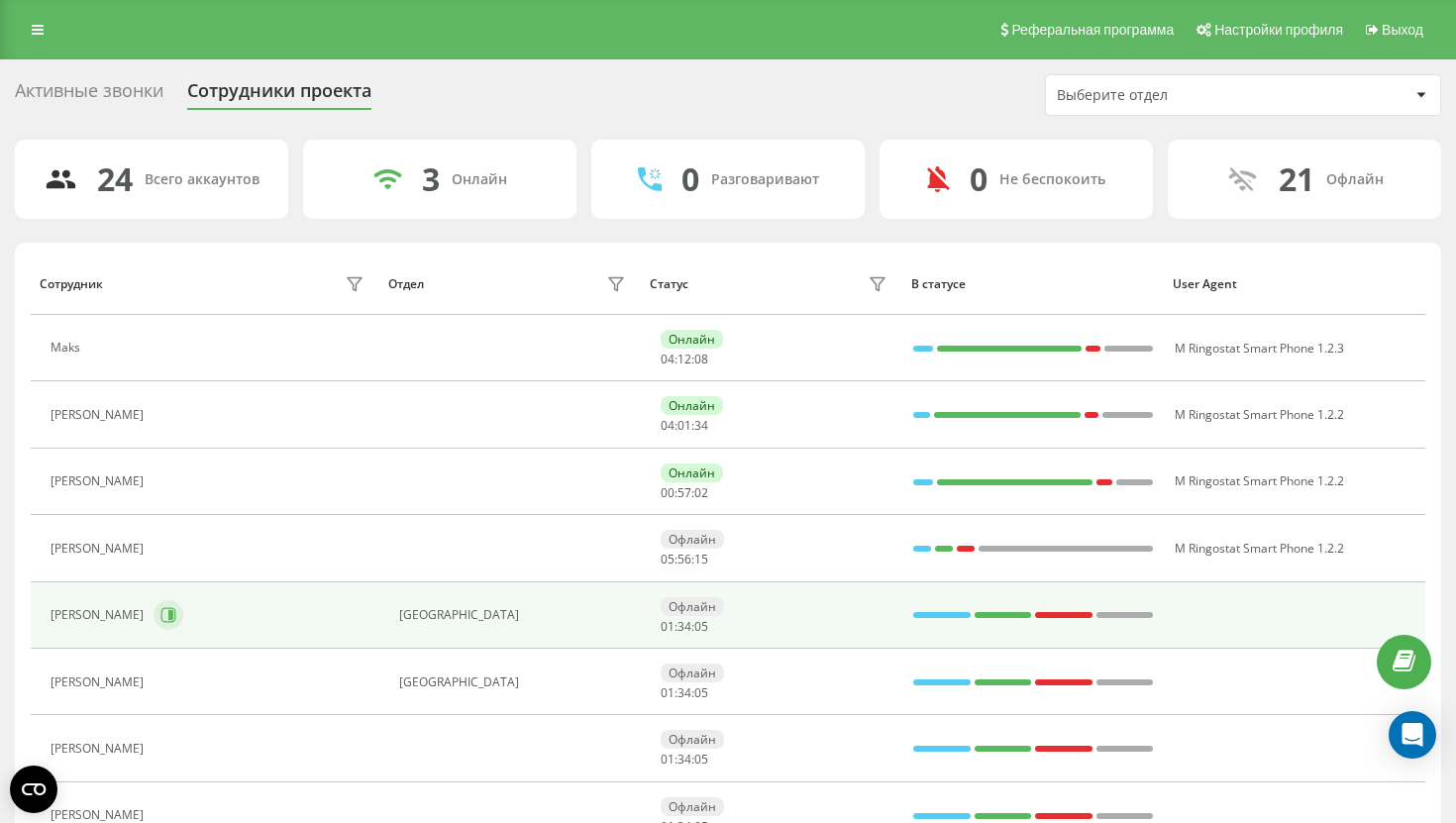 click 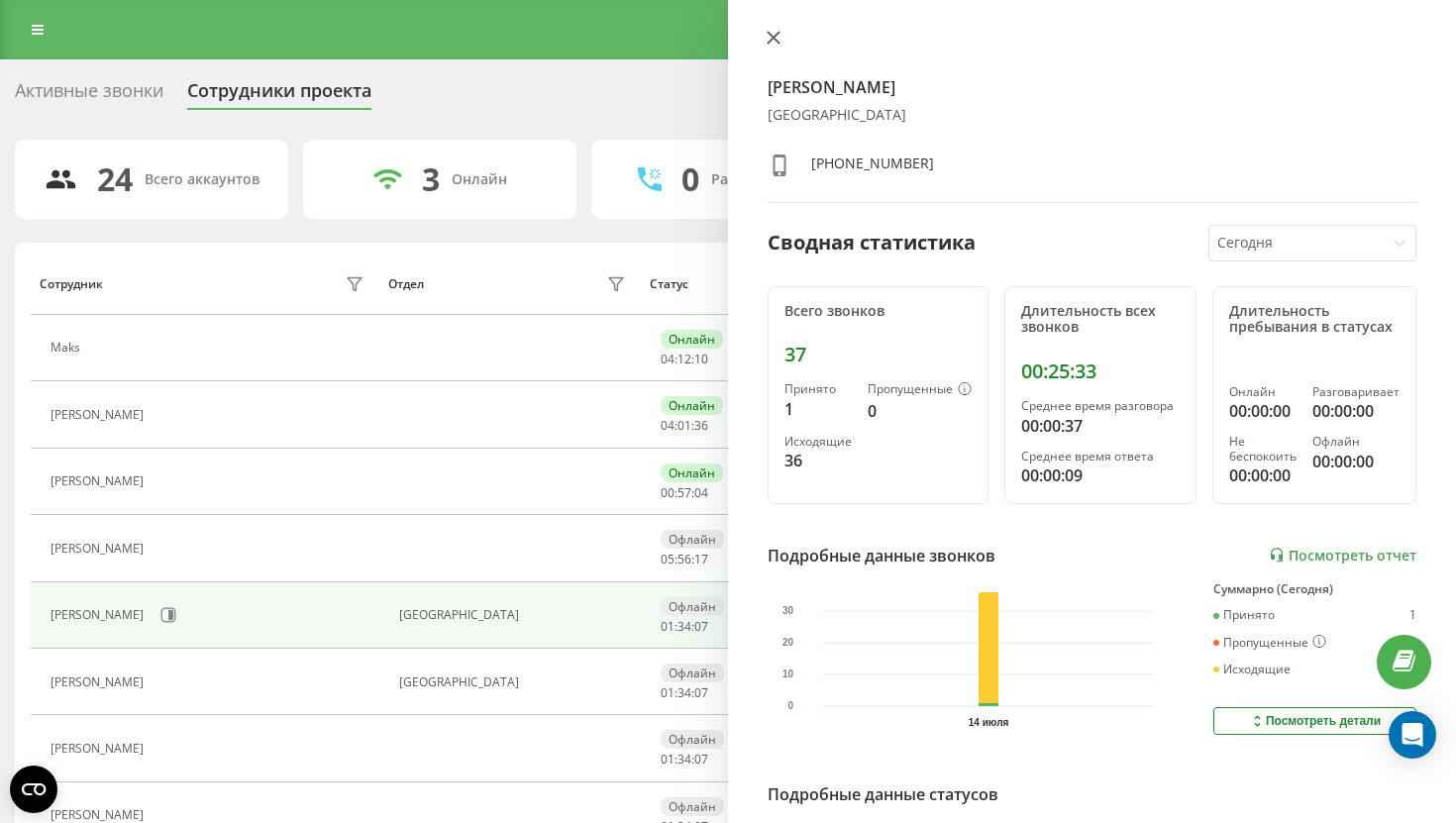 click 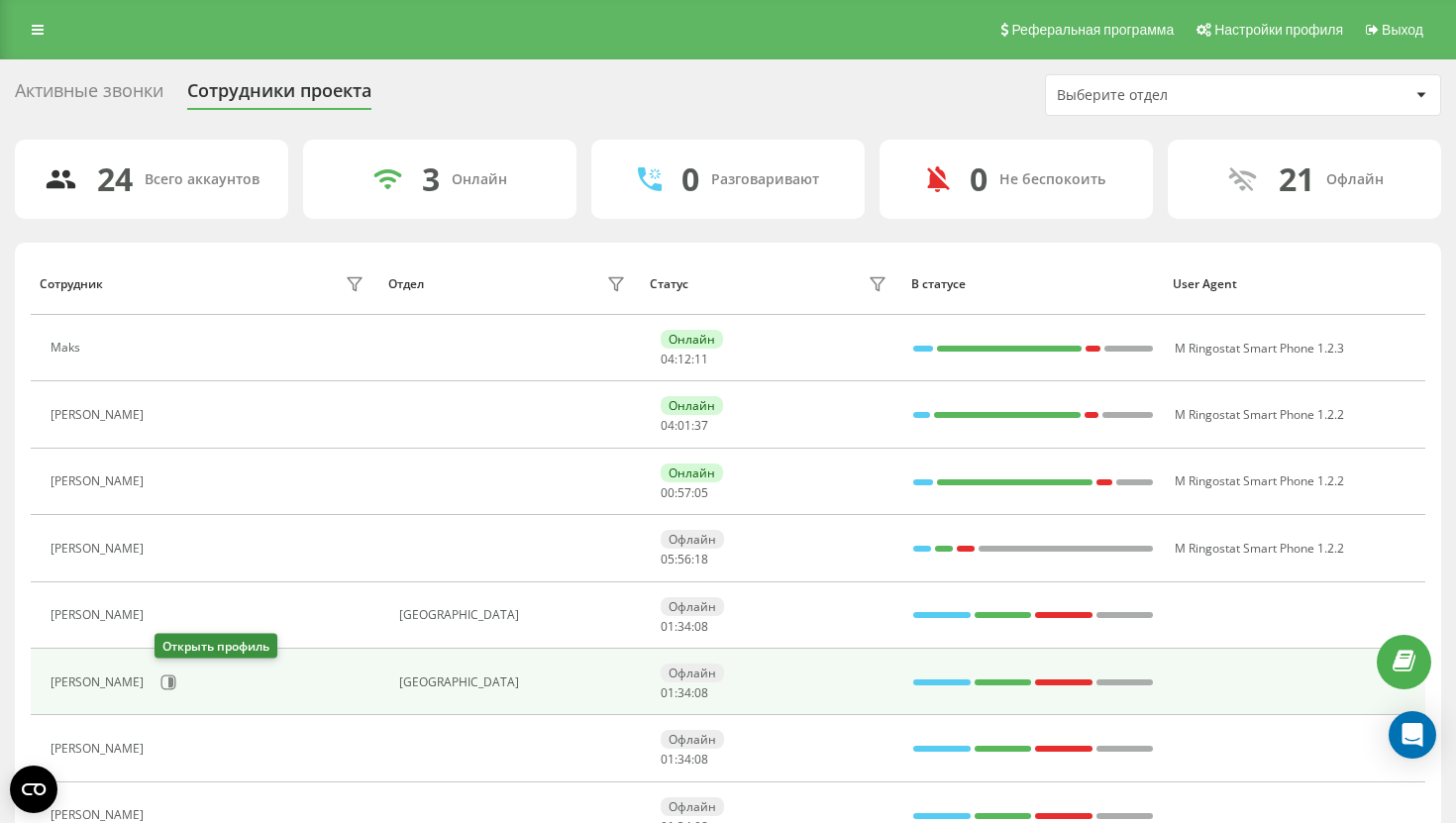 click on "[PERSON_NAME]" at bounding box center (209, 682) 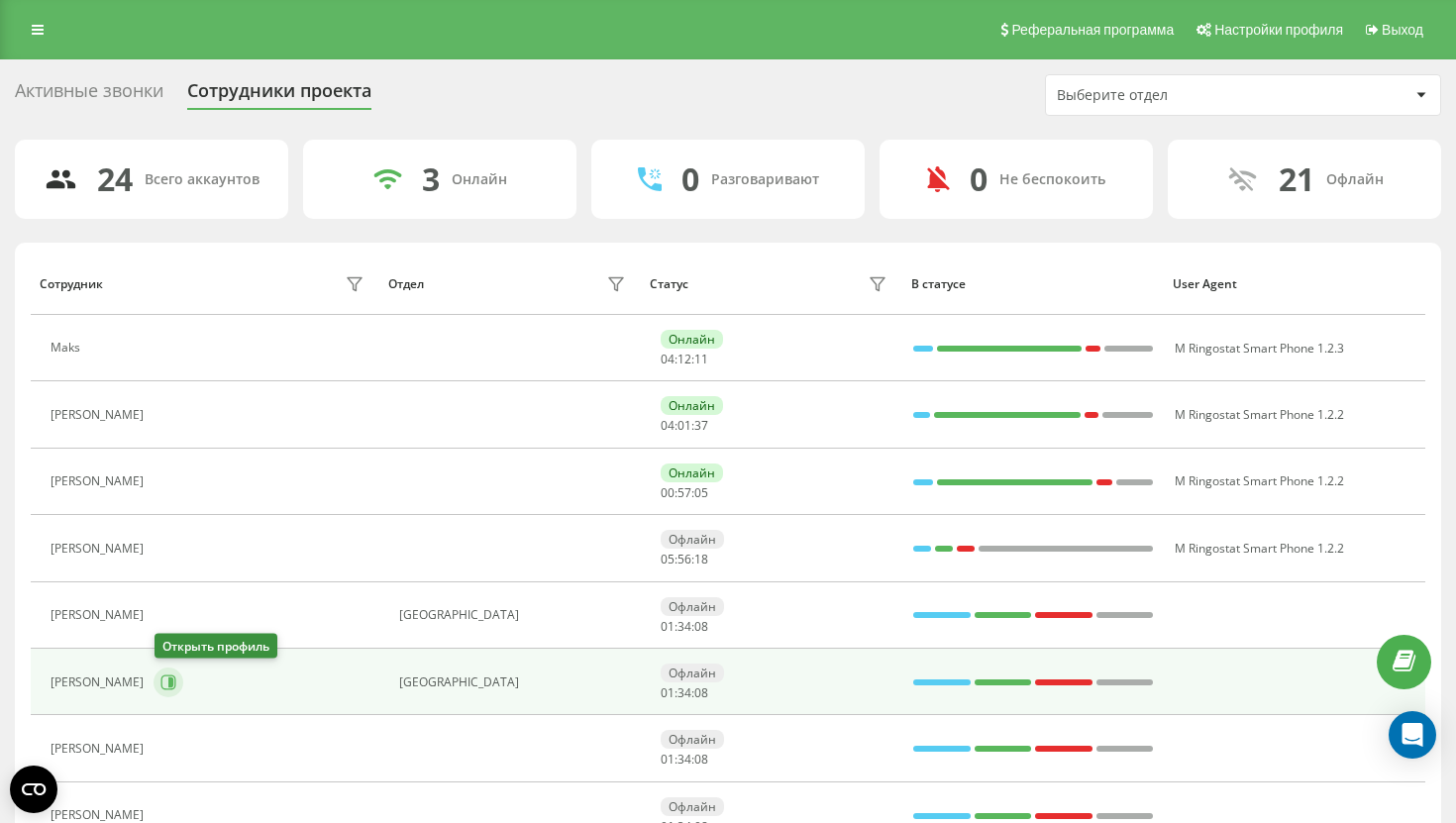click 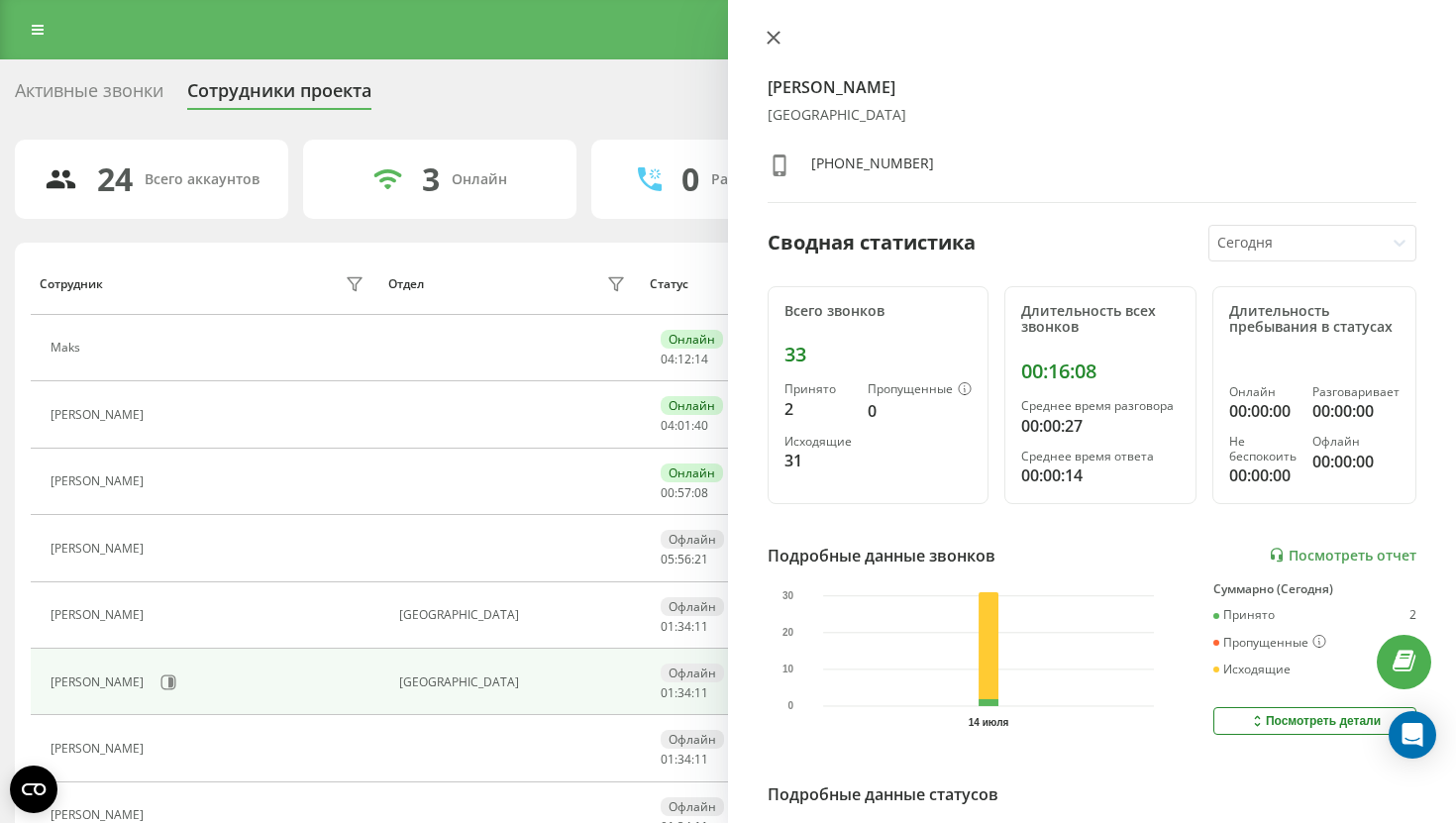 click 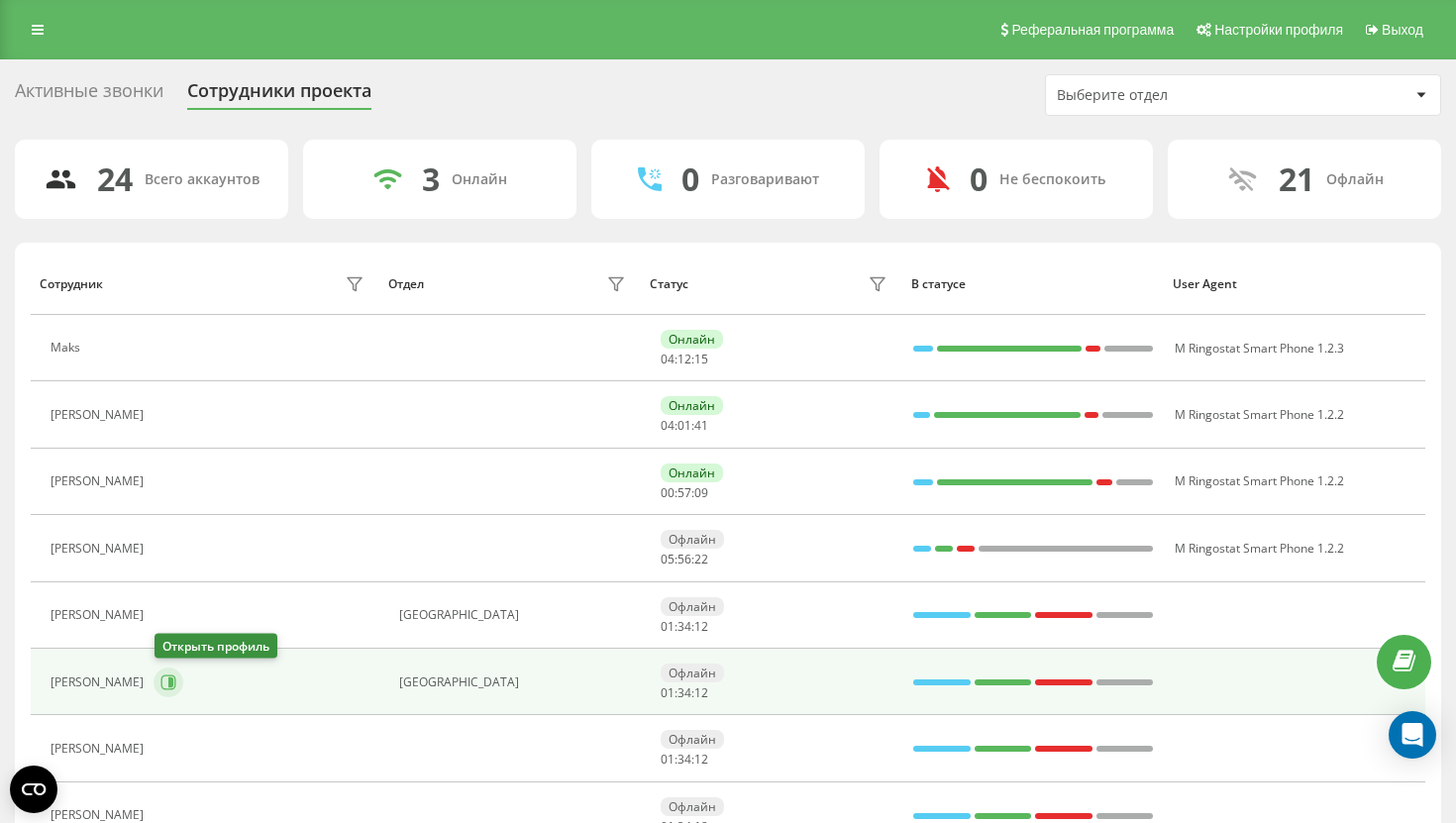click at bounding box center [168, 682] 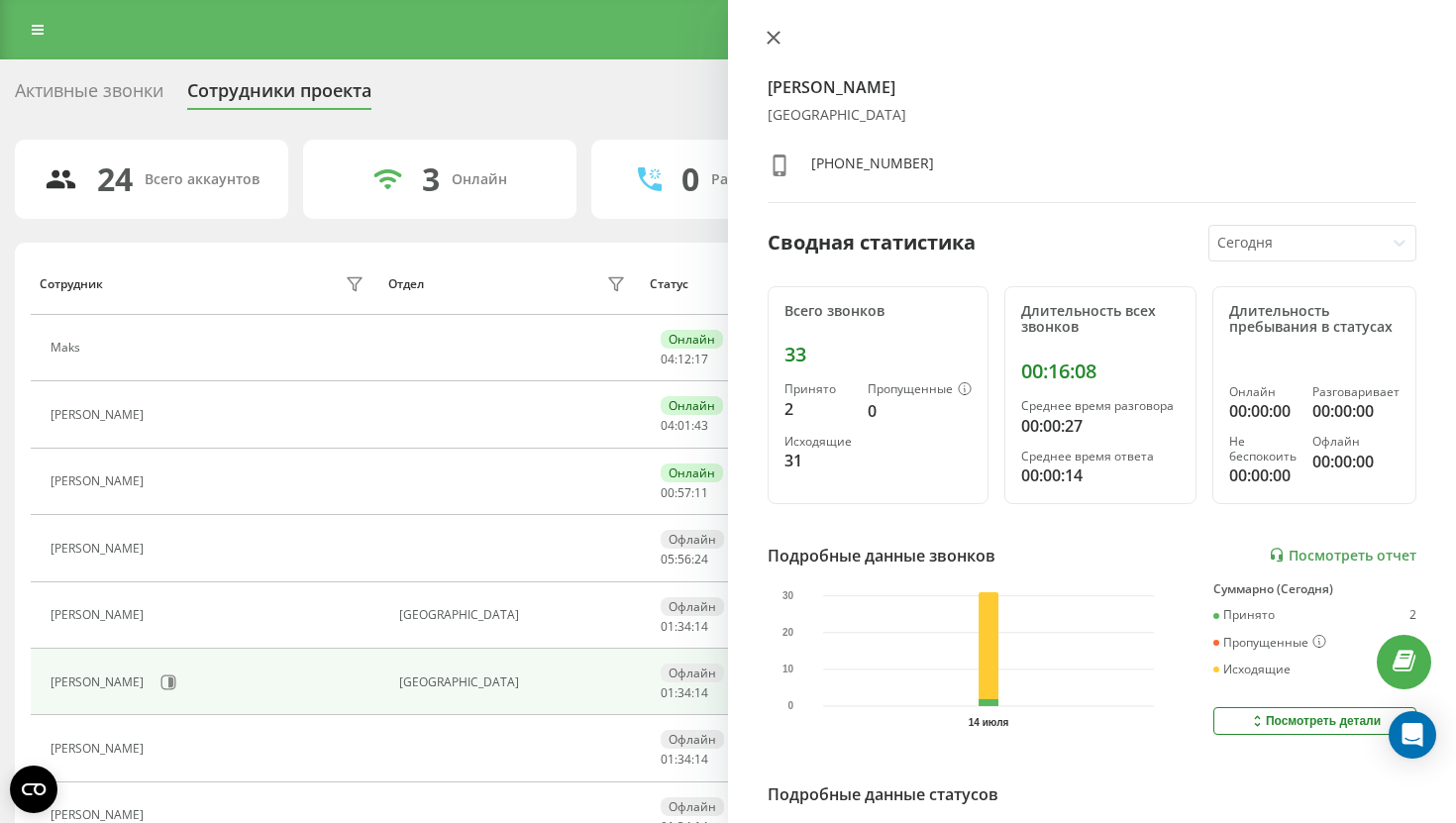 click at bounding box center (774, 39) 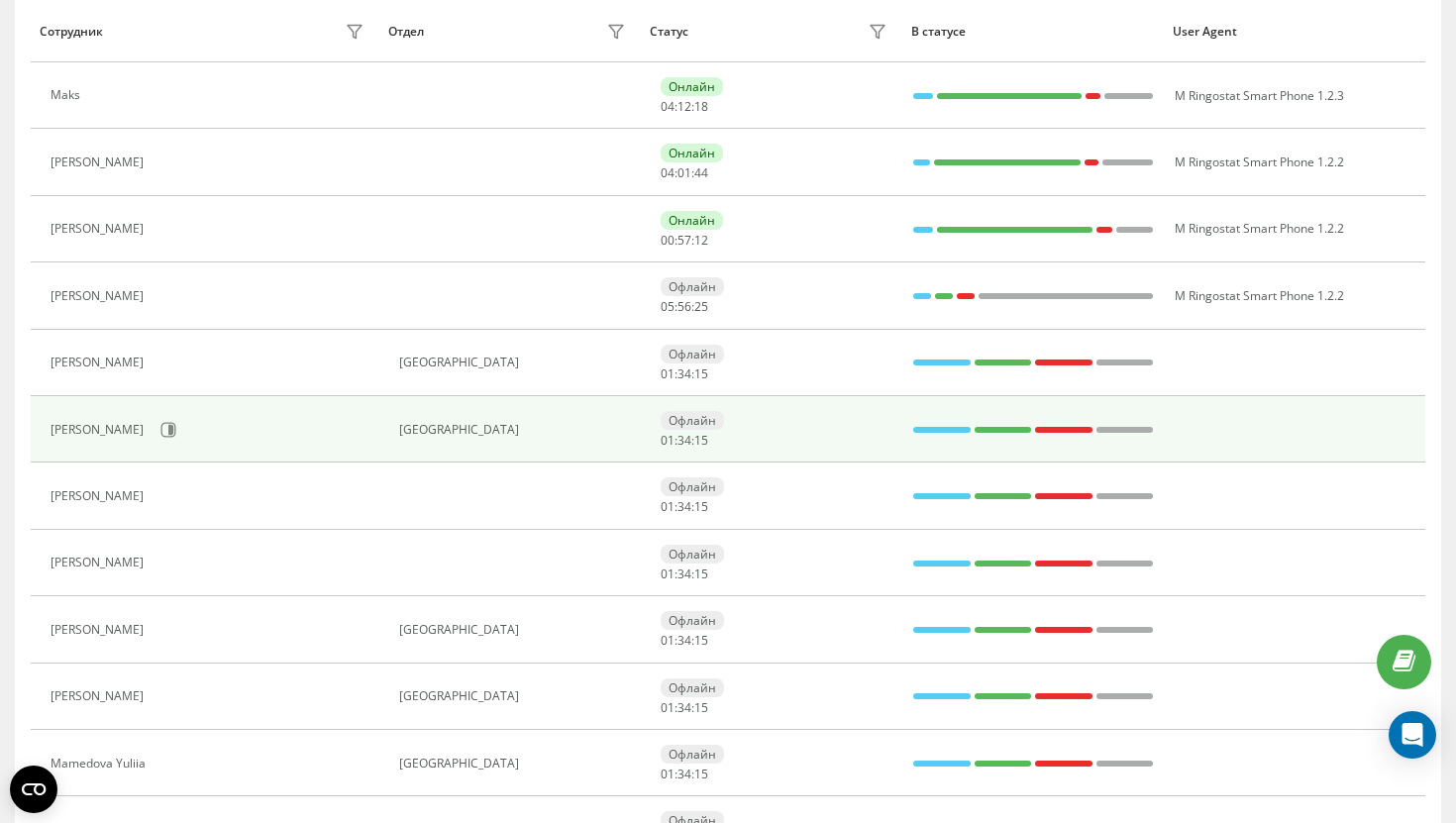scroll, scrollTop: 290, scrollLeft: 0, axis: vertical 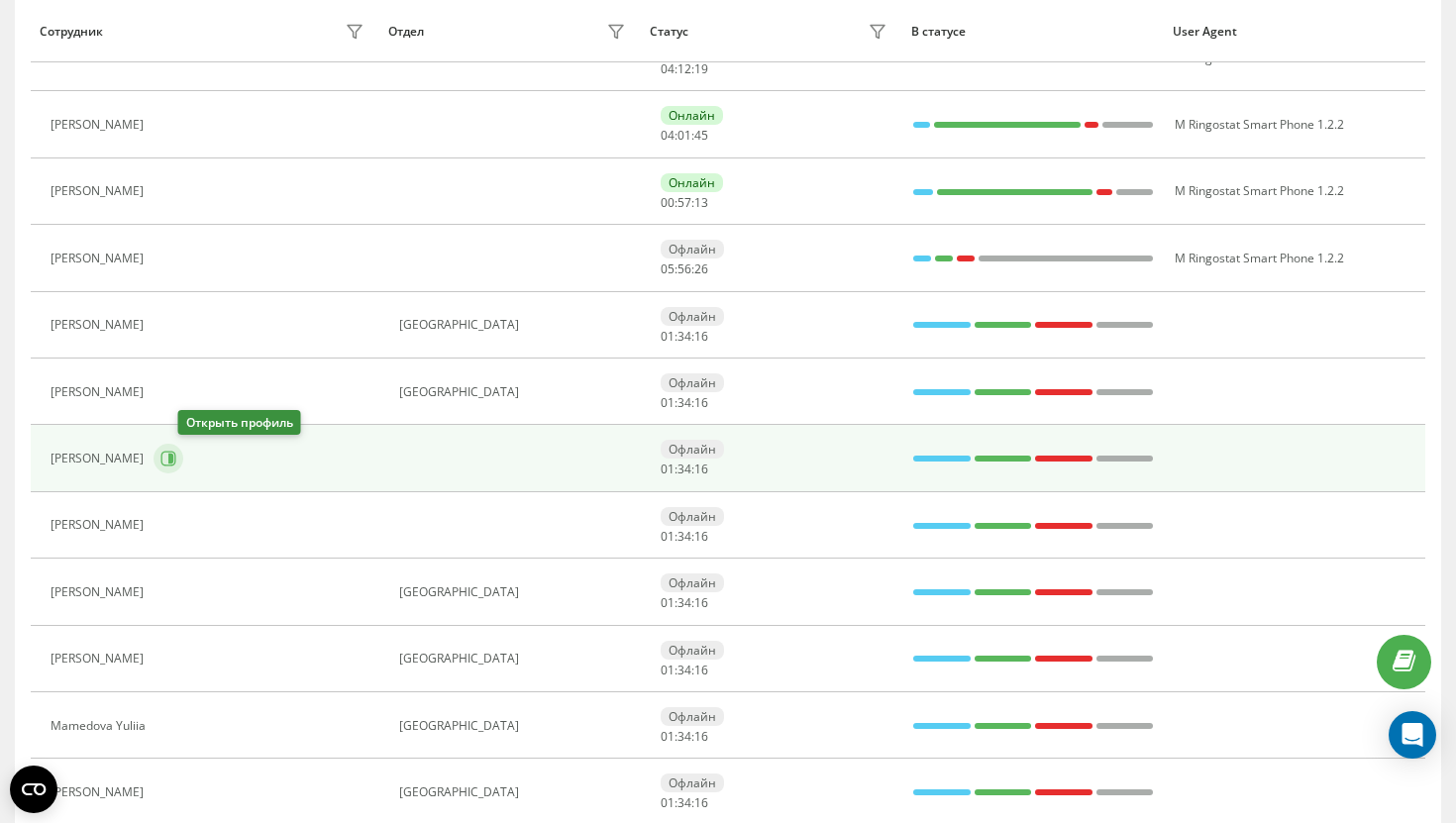 click at bounding box center (168, 459) 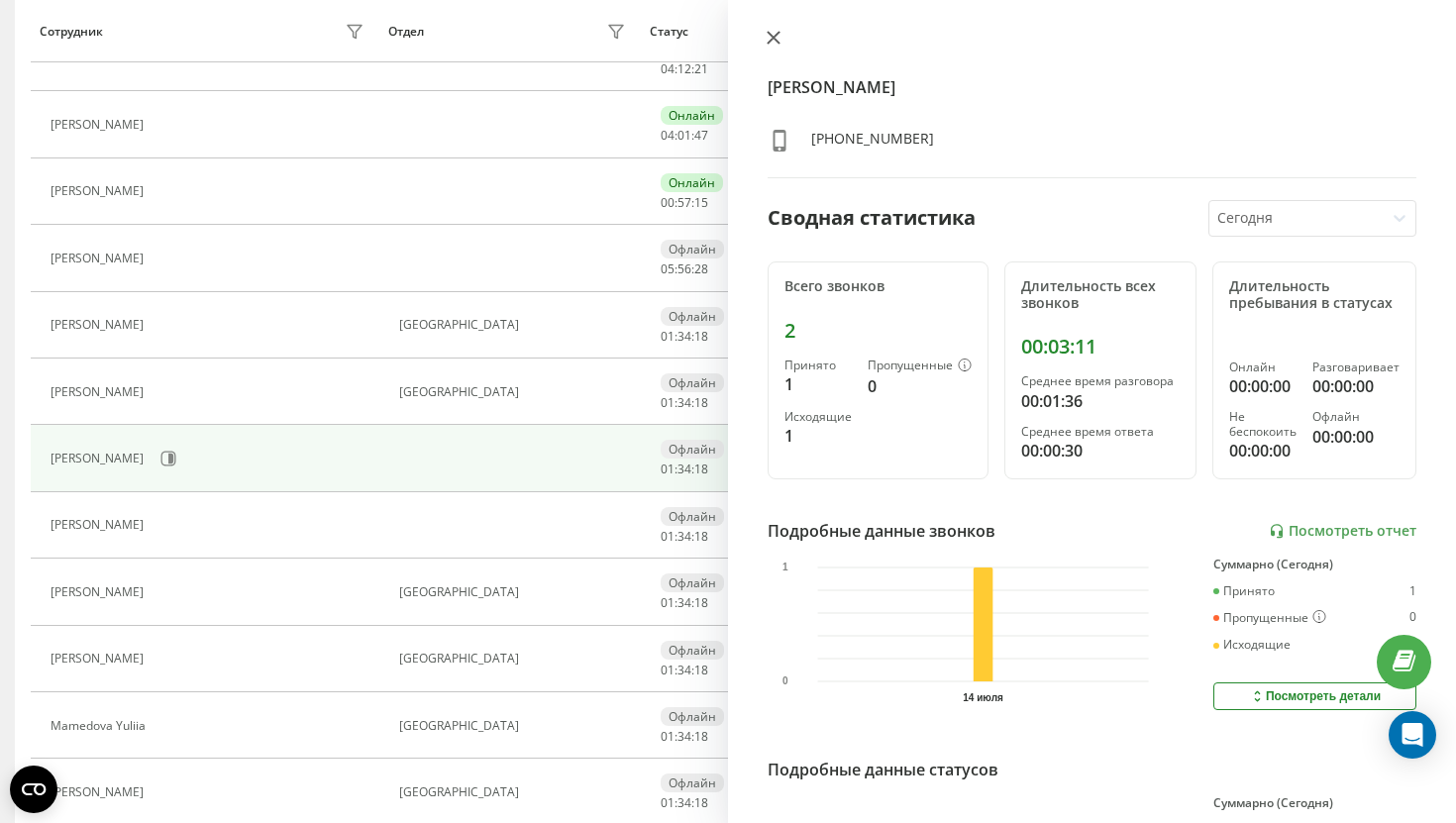 click 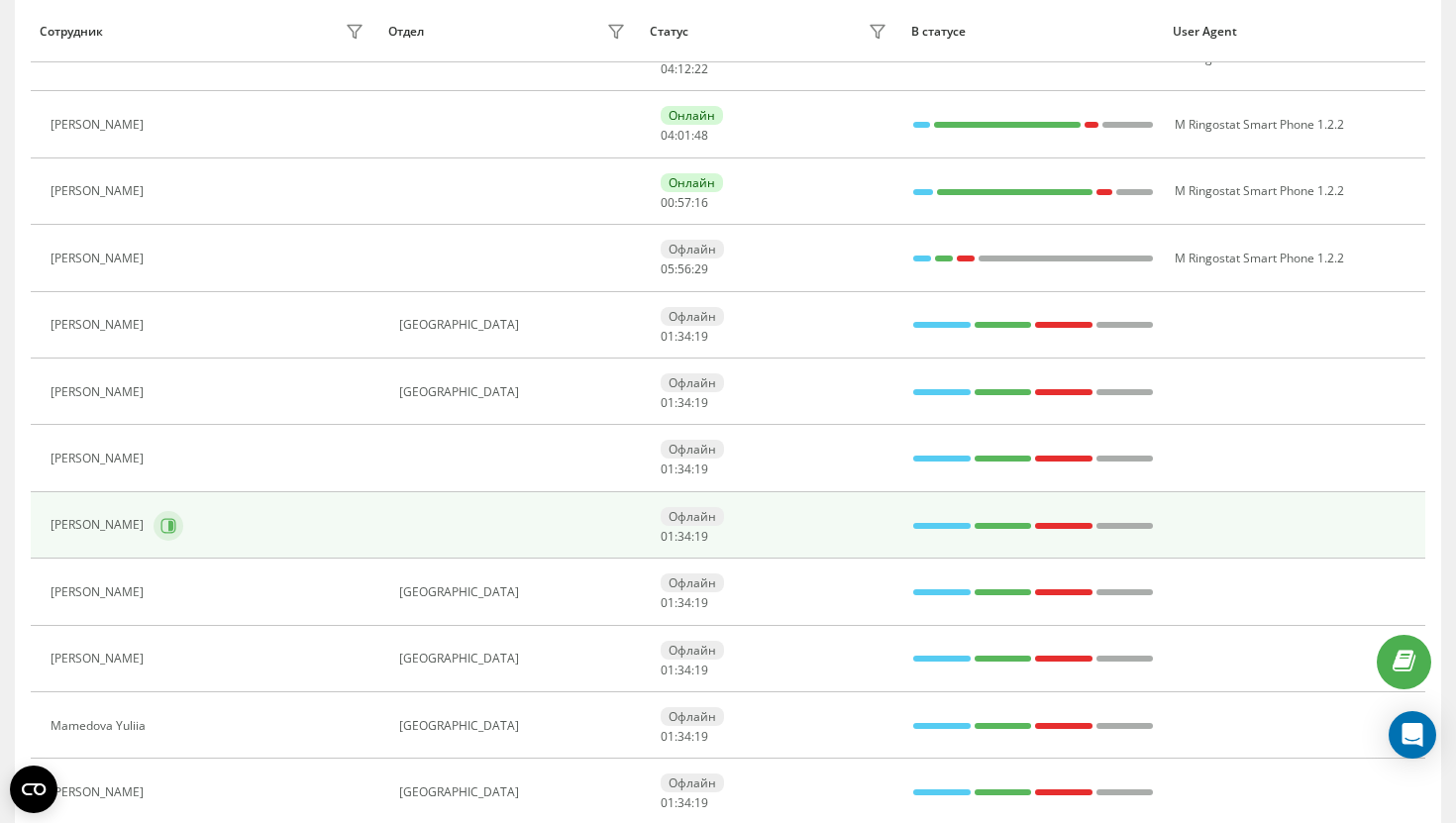 click 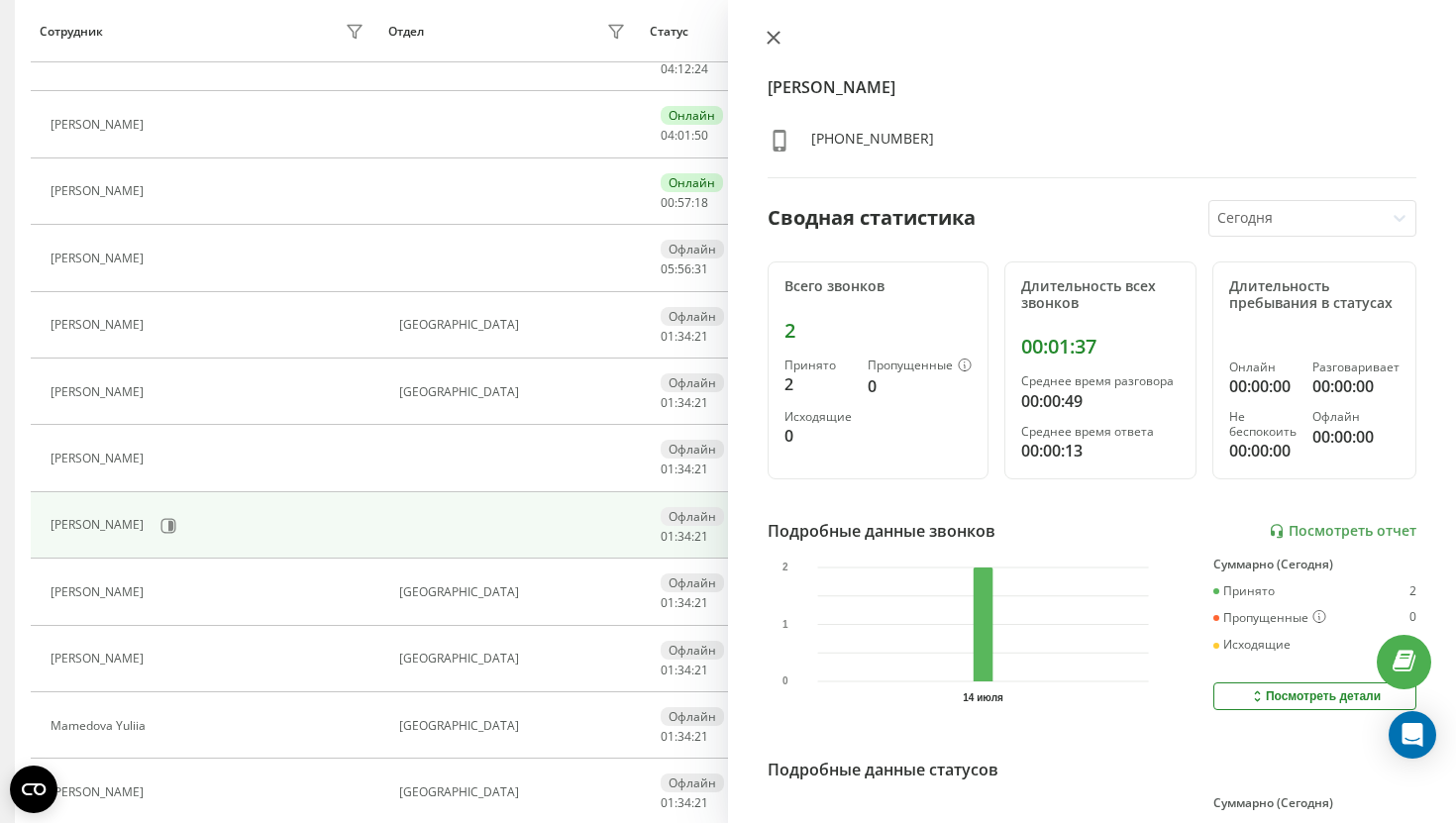 click 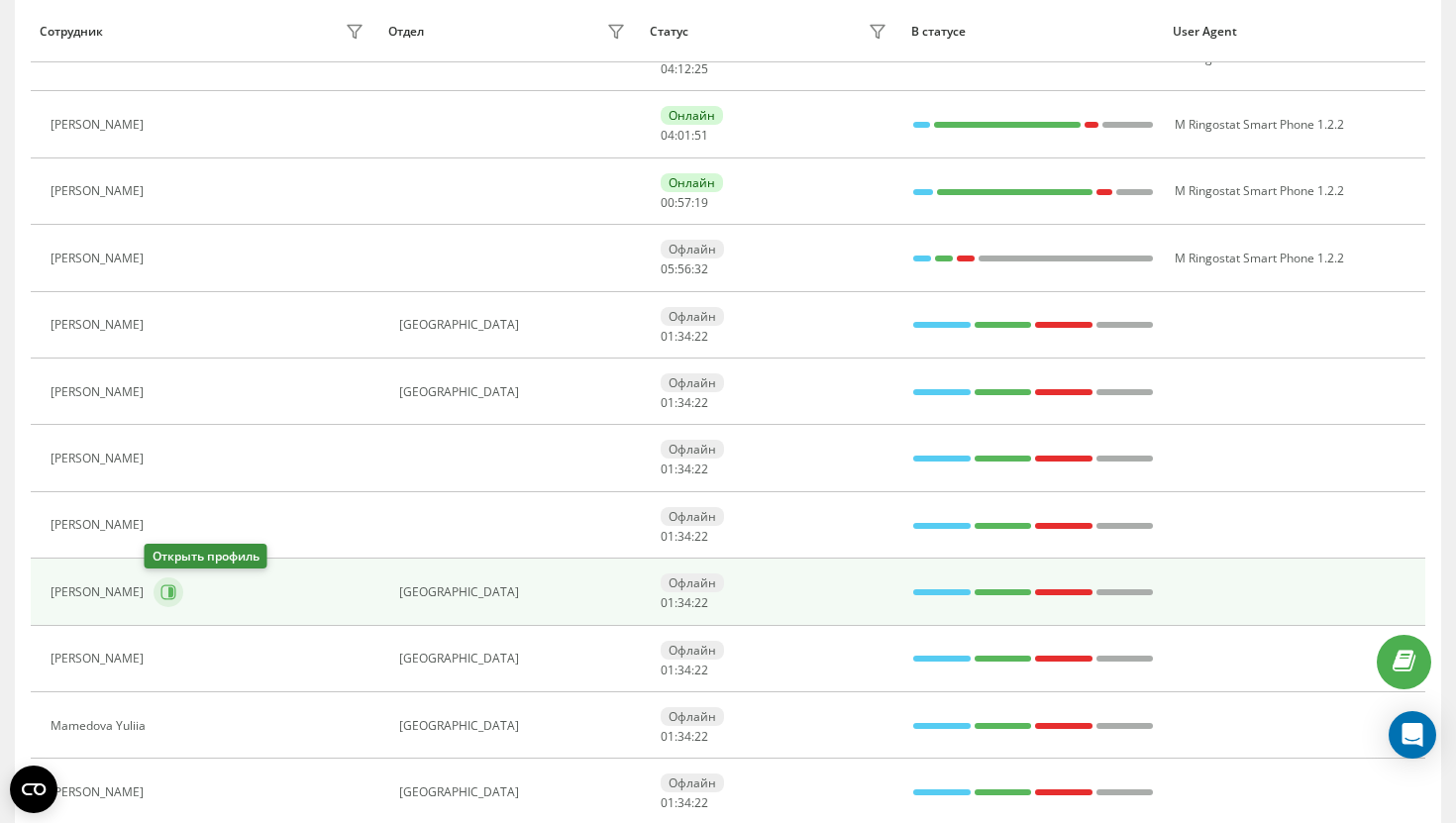 click at bounding box center [168, 592] 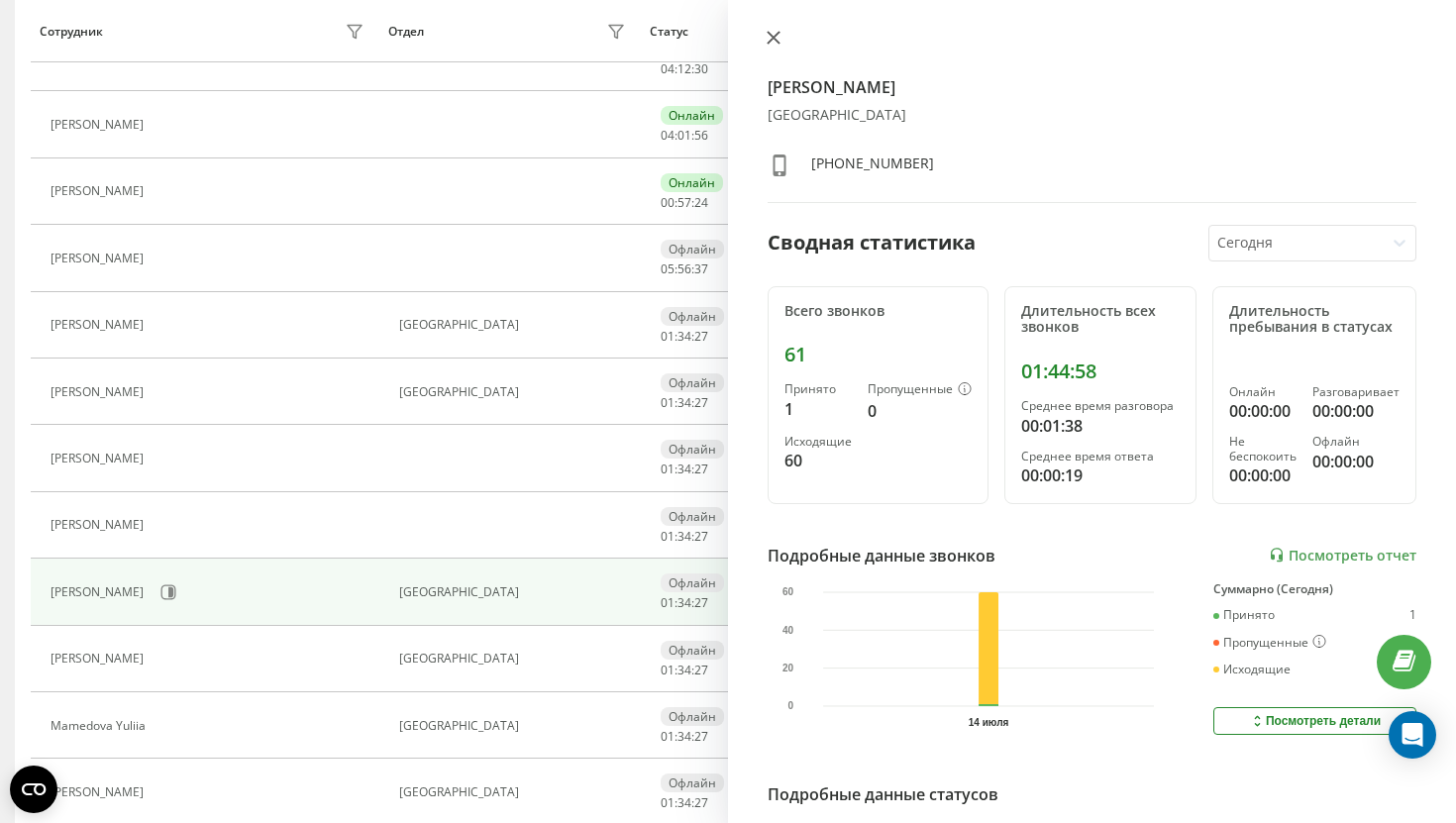 click 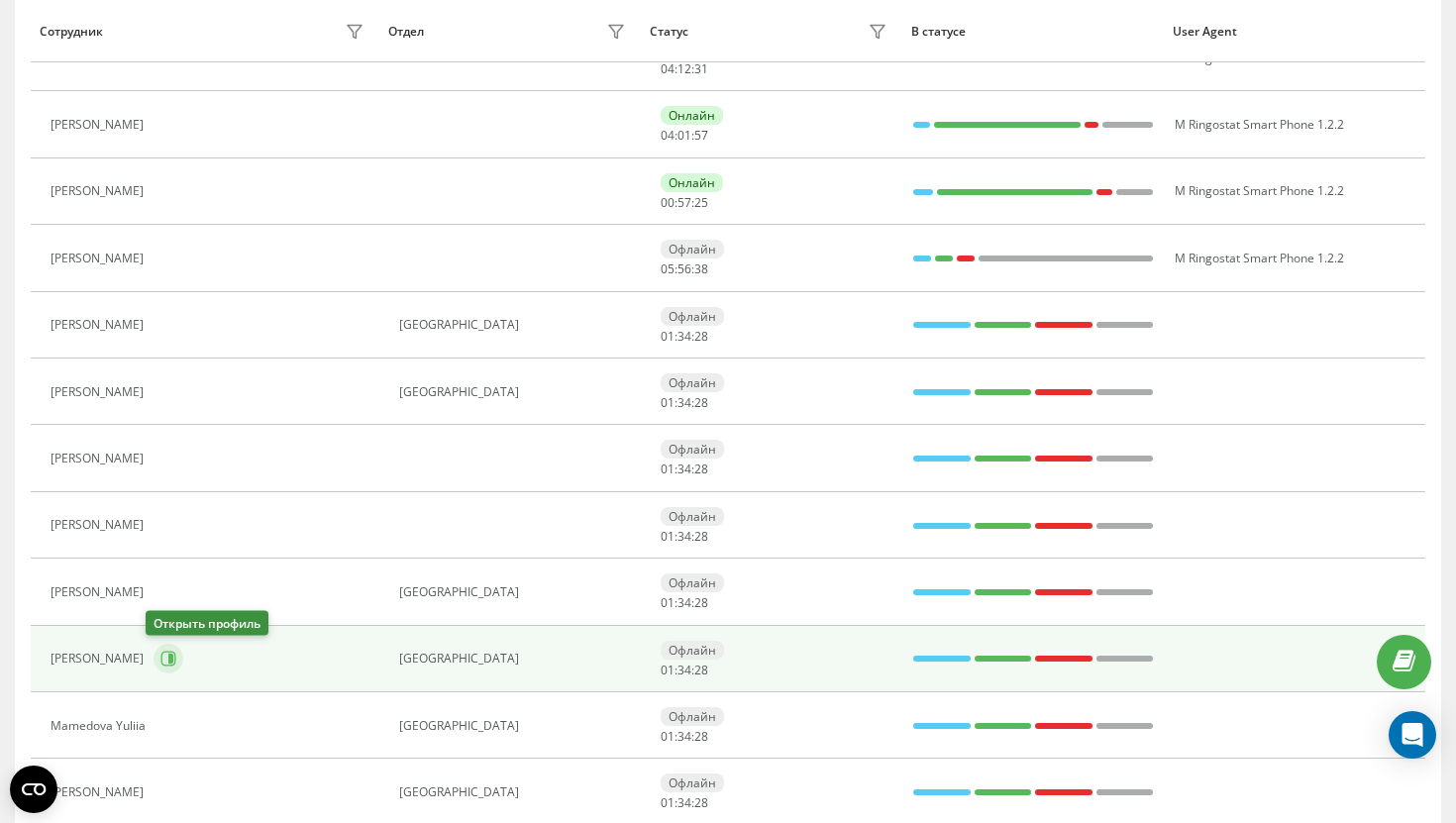 click at bounding box center [168, 659] 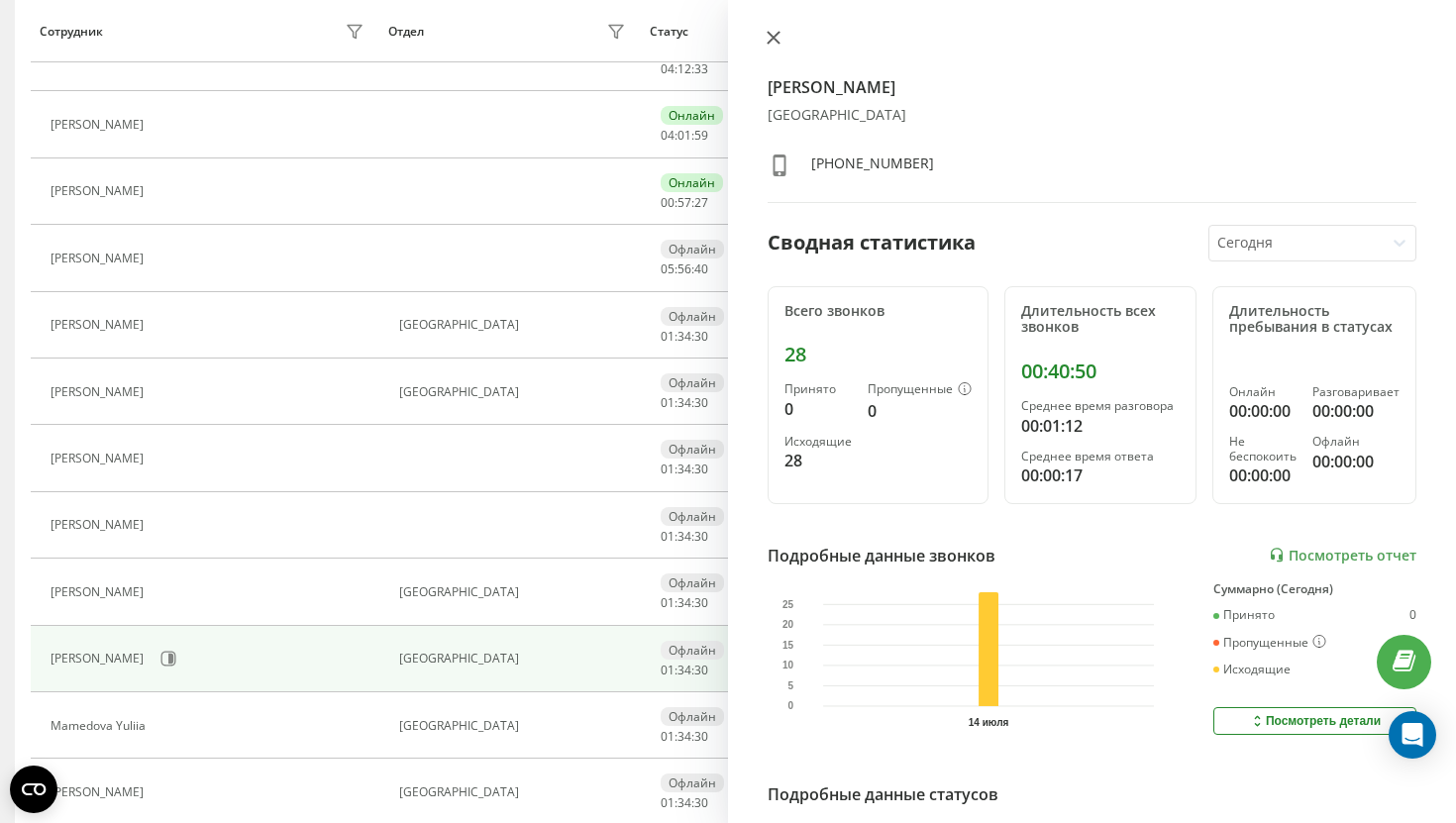 click 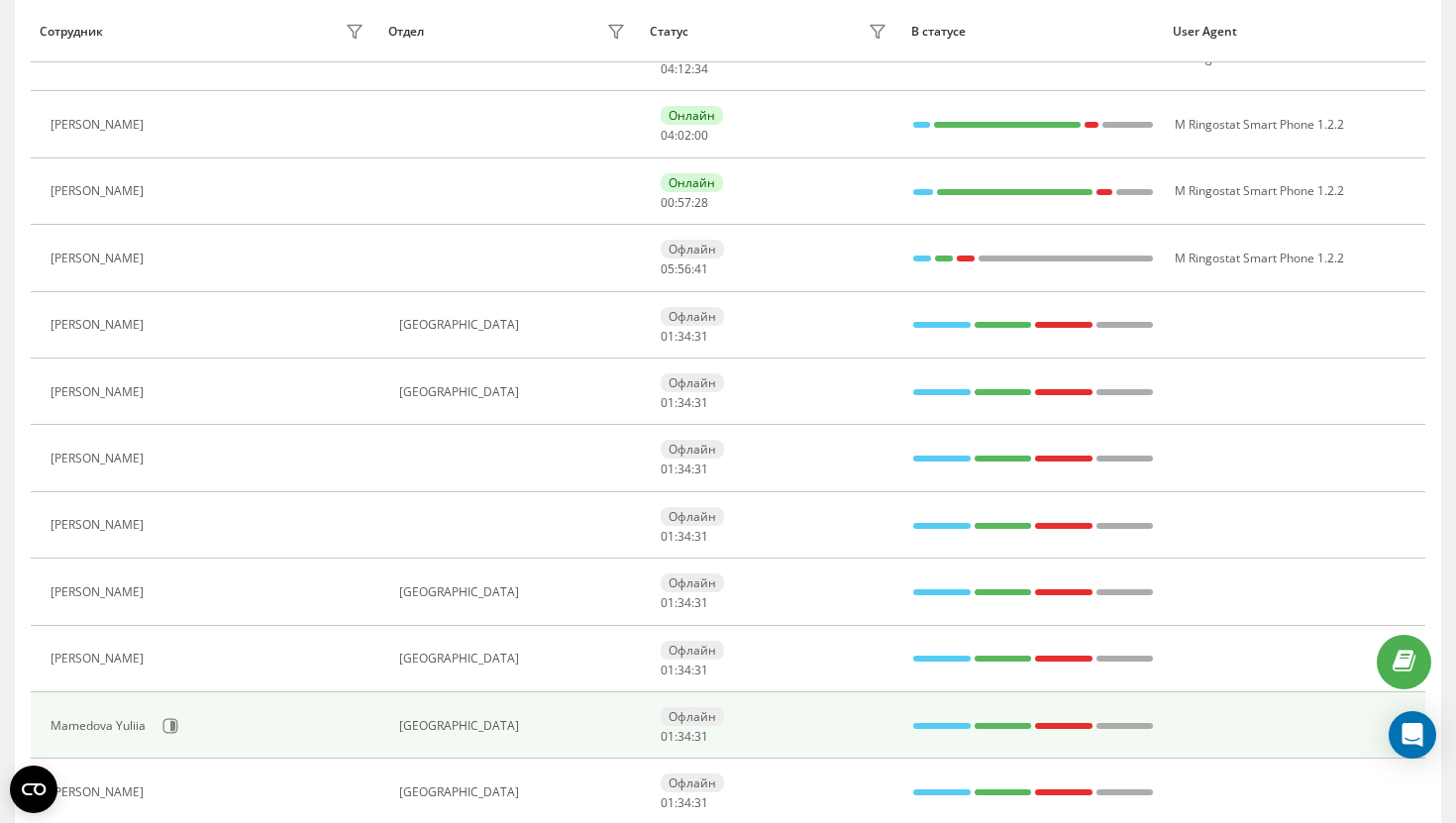 click on "Mamedova Yuliia" at bounding box center (209, 726) 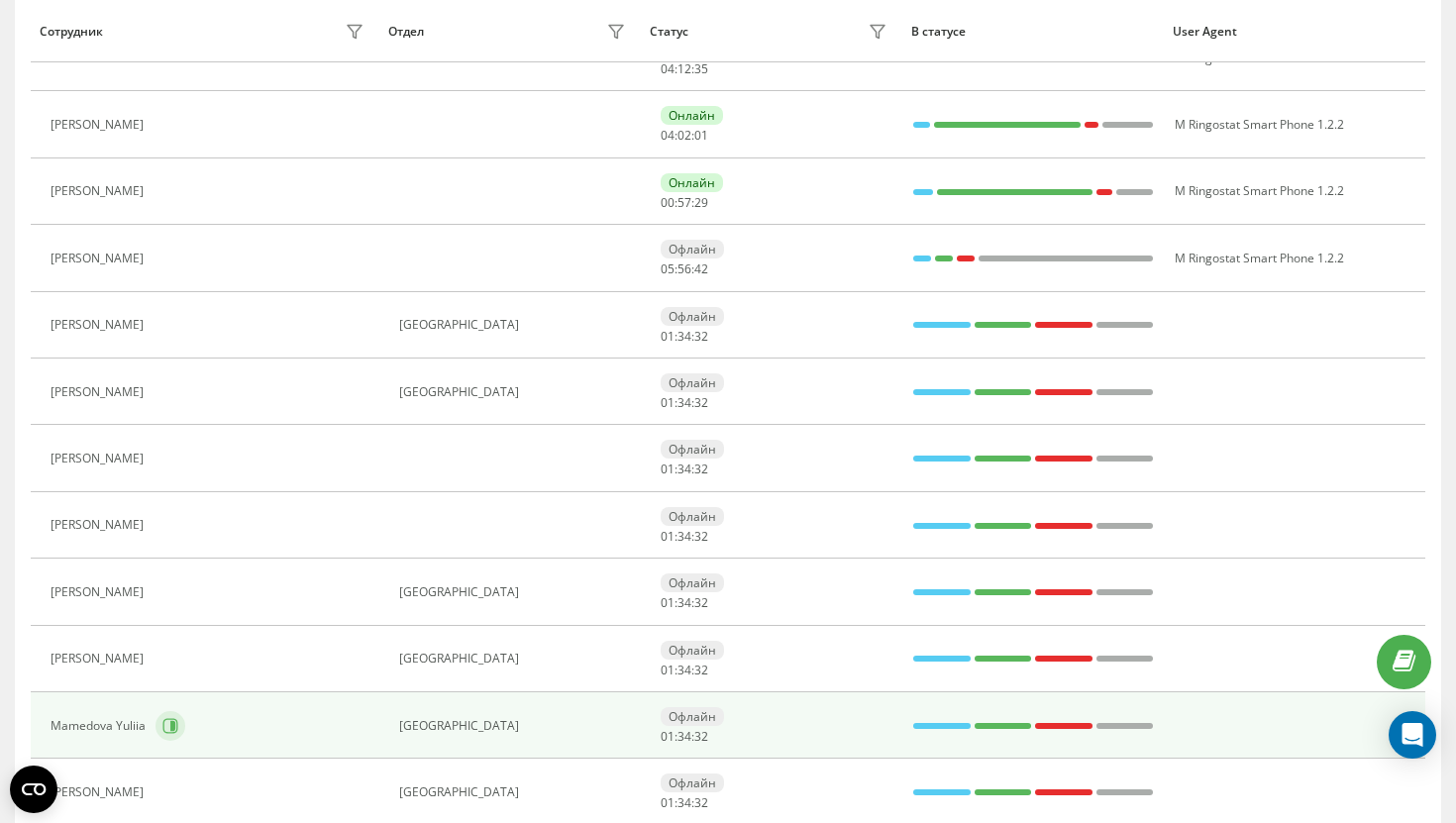 click 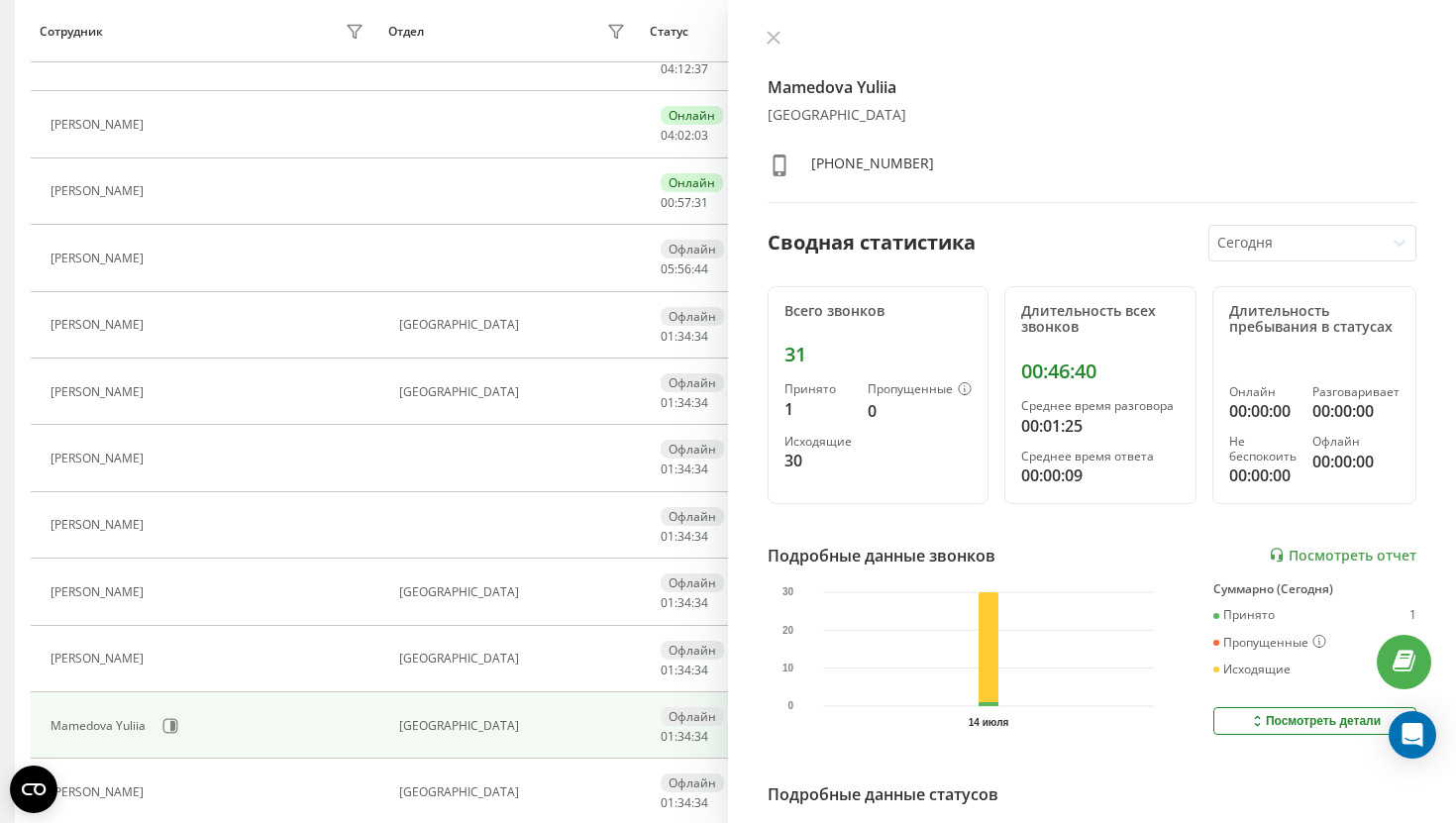 click on "[PERSON_NAME] Киев [PHONE_NUMBER] Сводная статистика Сегодня Всего звонков 31 Принято 1 Пропущенные 0 Исходящие 30 Длительность всех звонков 00:46:40 Среднее время разговора 00:01:25 Среднее время ответа 00:00:09 Длительность пребывания в статусах Онлайн 00:00:00 Разговаривает 00:00:00 Не беспокоить 00:00:00 Офлайн 00:00:00 Подробные данные звонков Посмотреть отчет 14 июля 0 10 20 30 Суммарно (Сегодня) Принято 1 Пропущенные 0 Исходящие 30   Посмотреть детали Подробные данные статусов 14 июля Суммарно (Сегодня) Онлайн 00:00:00 Разговаривает 00:00:00 Не беспокоить 00:00:00 Офлайн 00:00:00   Посмотреть детали" at bounding box center [1092, 411] 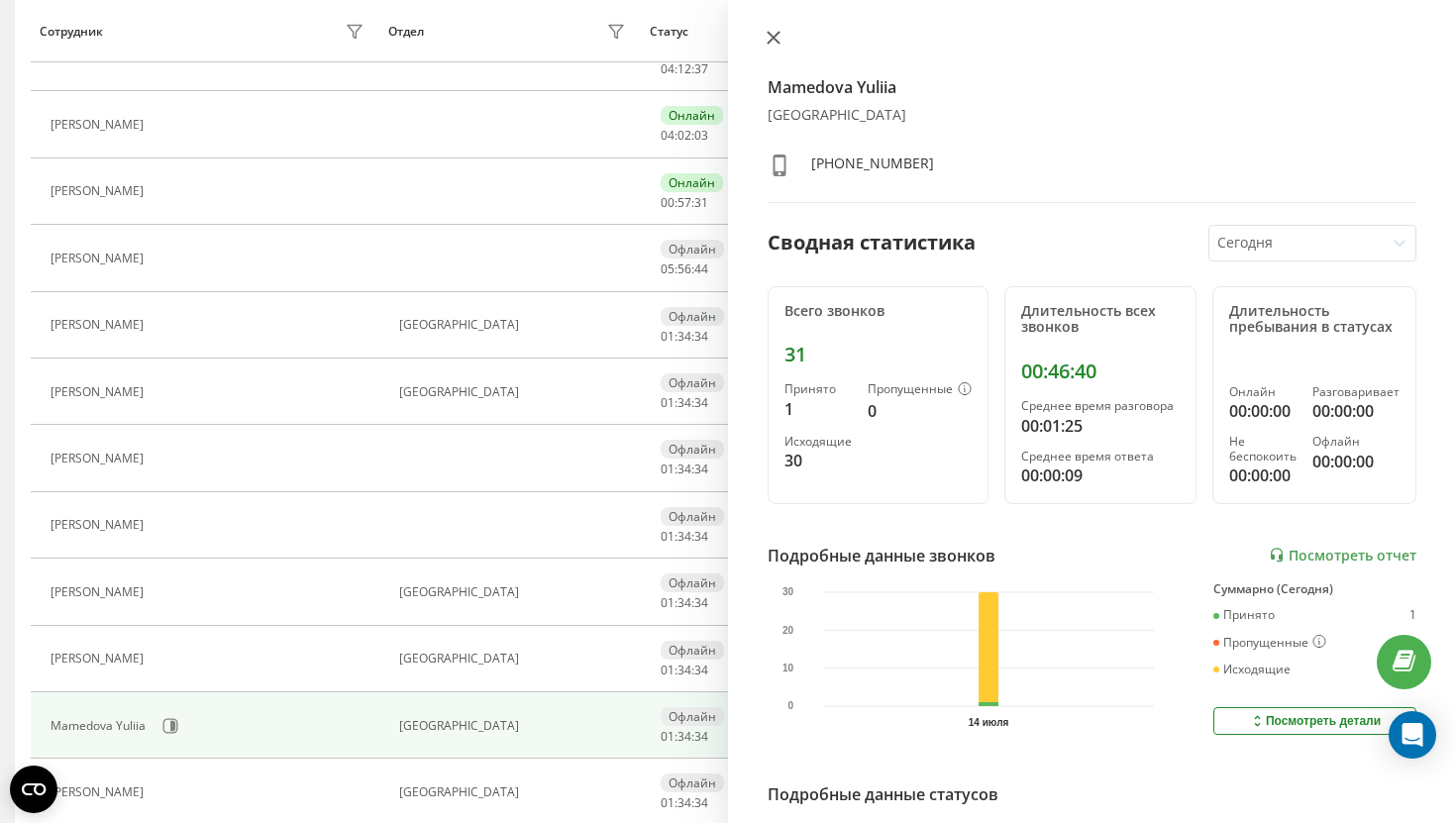 click 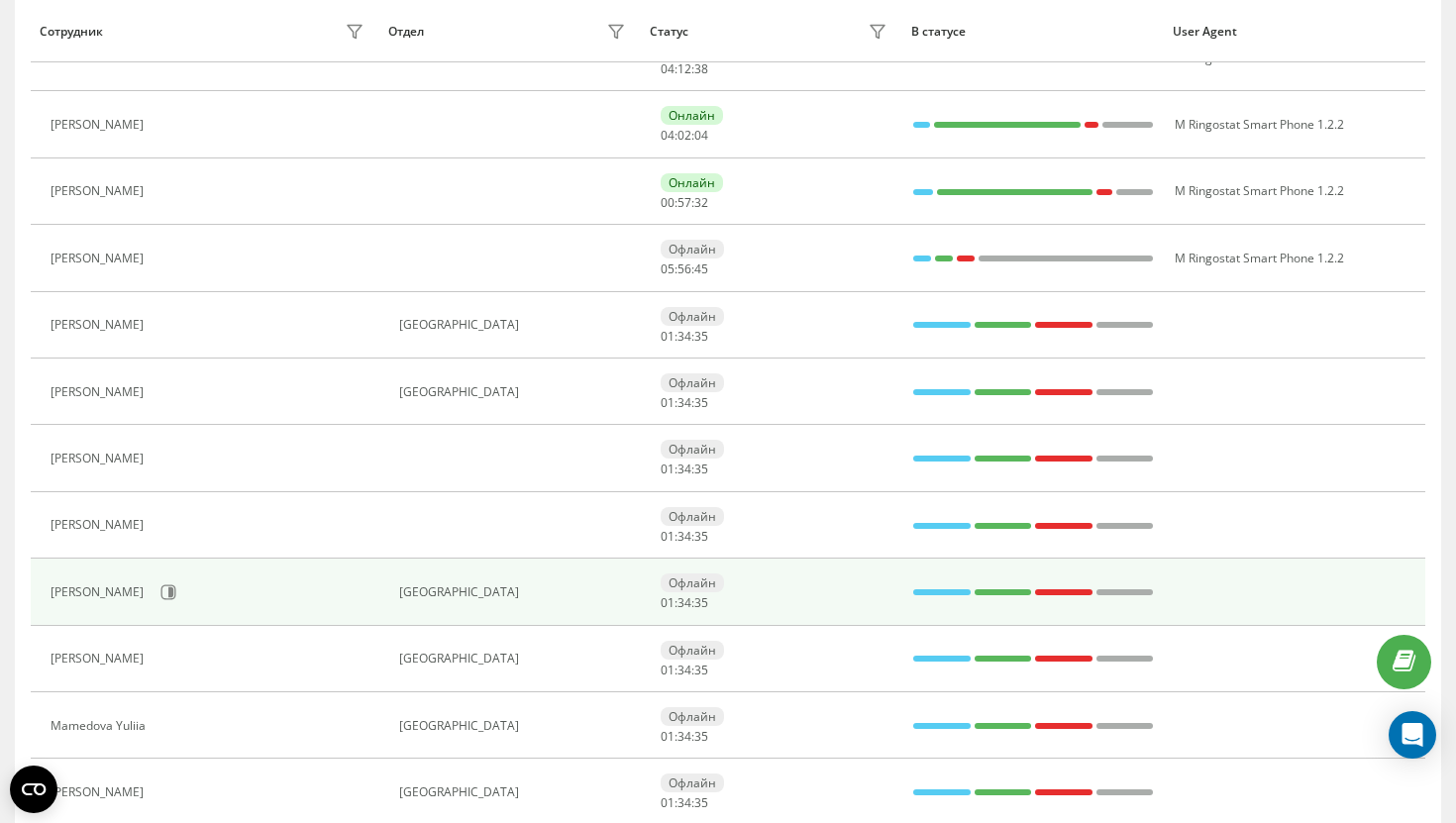 scroll, scrollTop: 629, scrollLeft: 0, axis: vertical 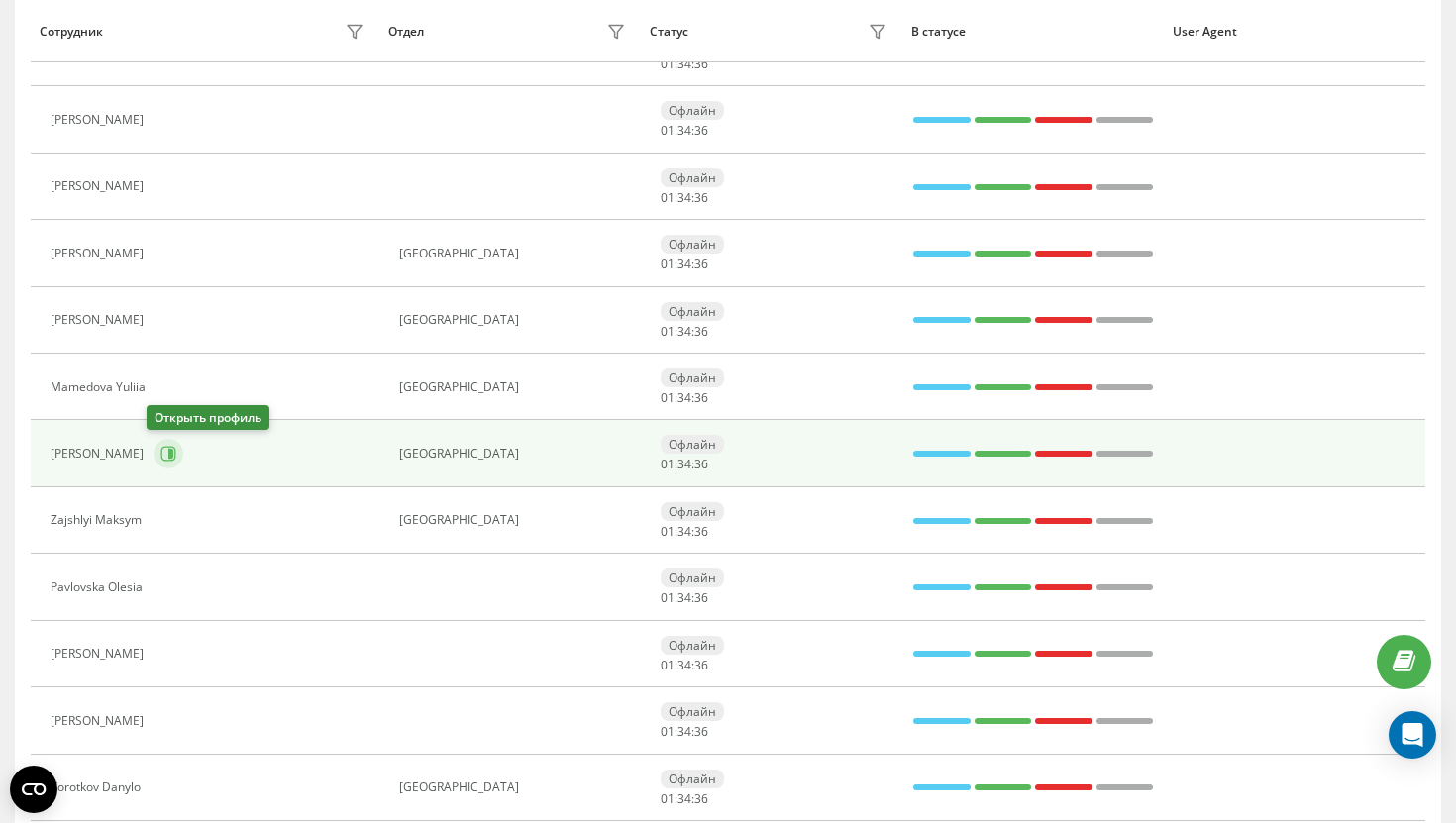 click 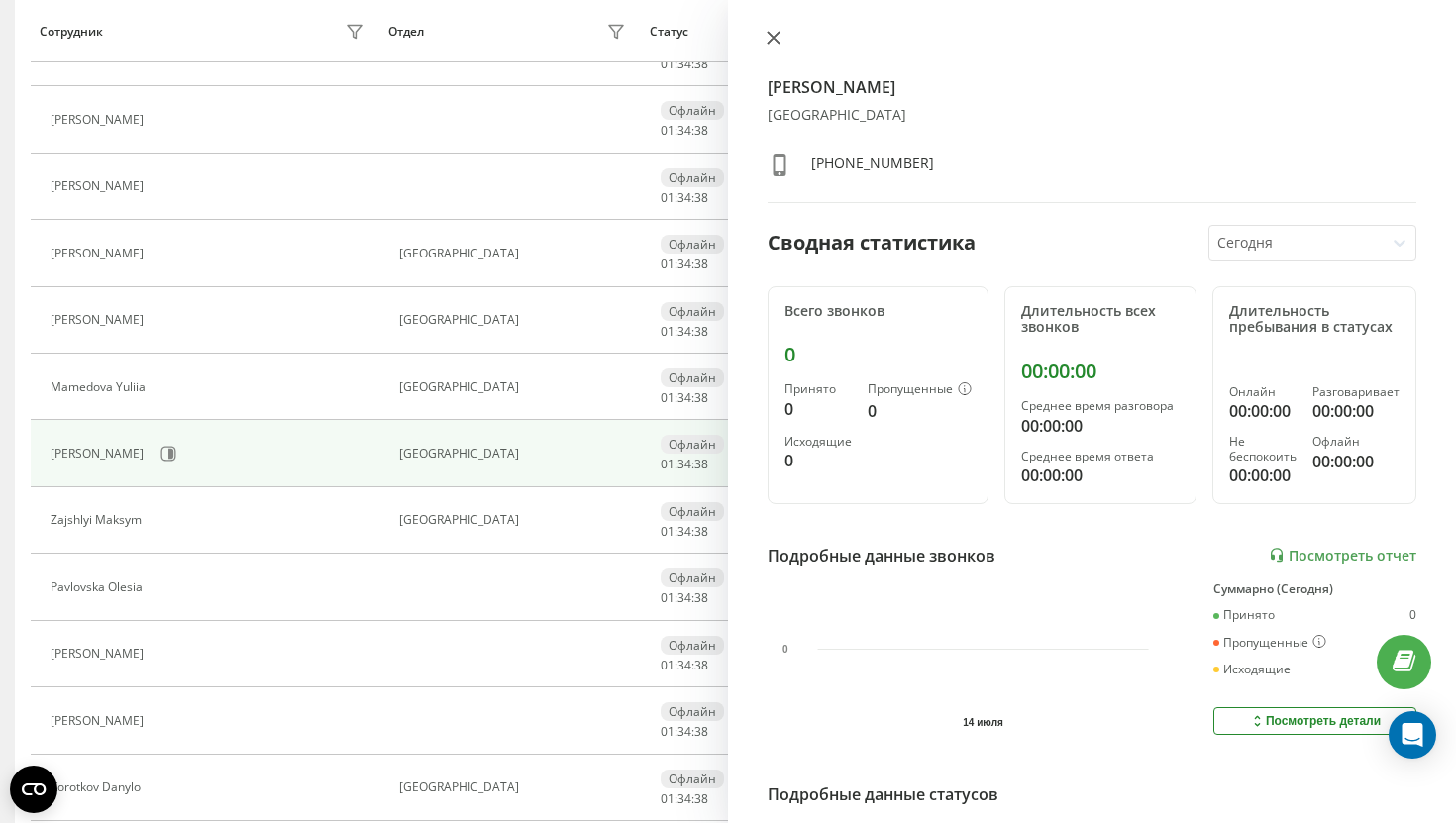 click at bounding box center (774, 39) 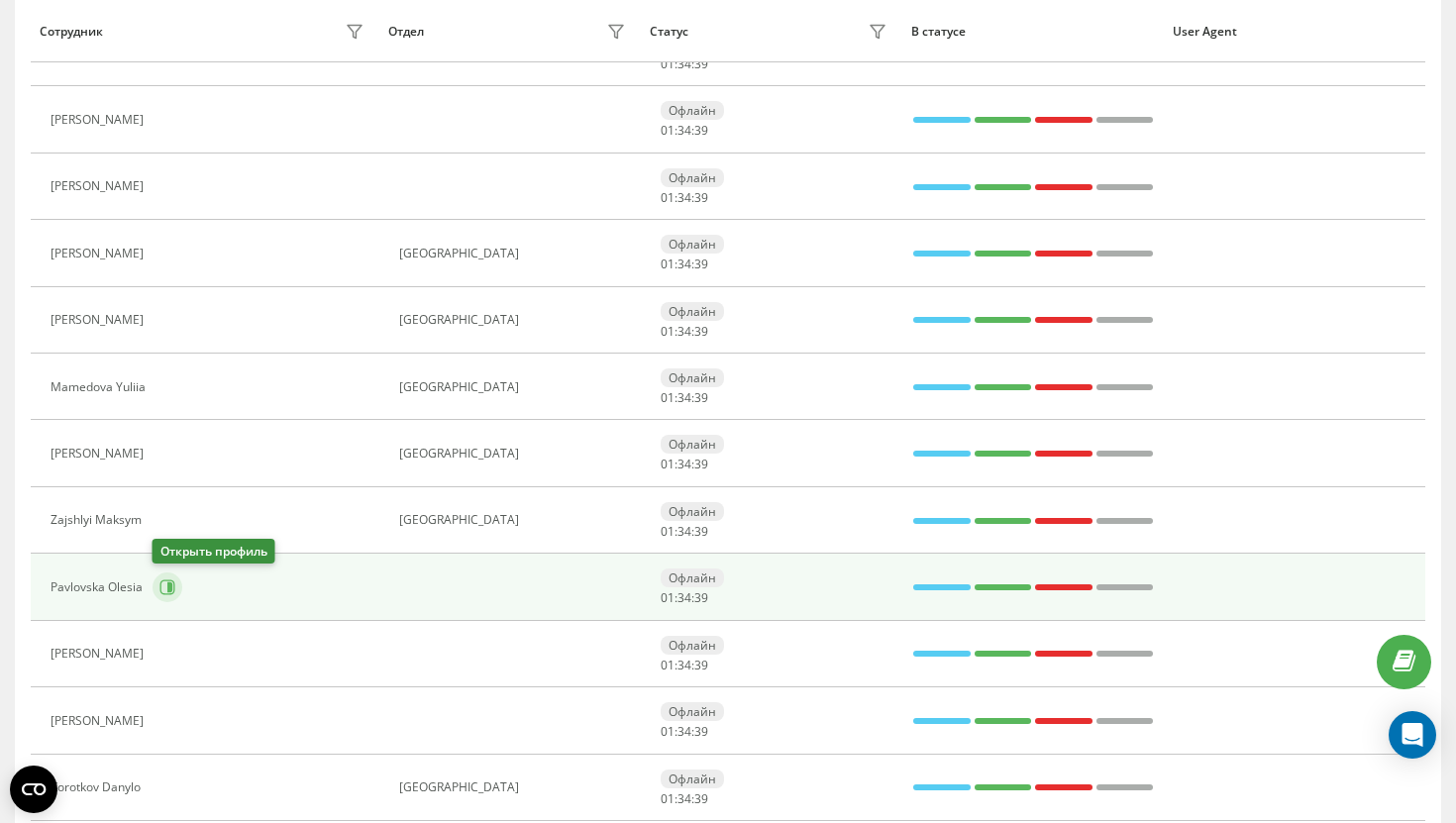 click 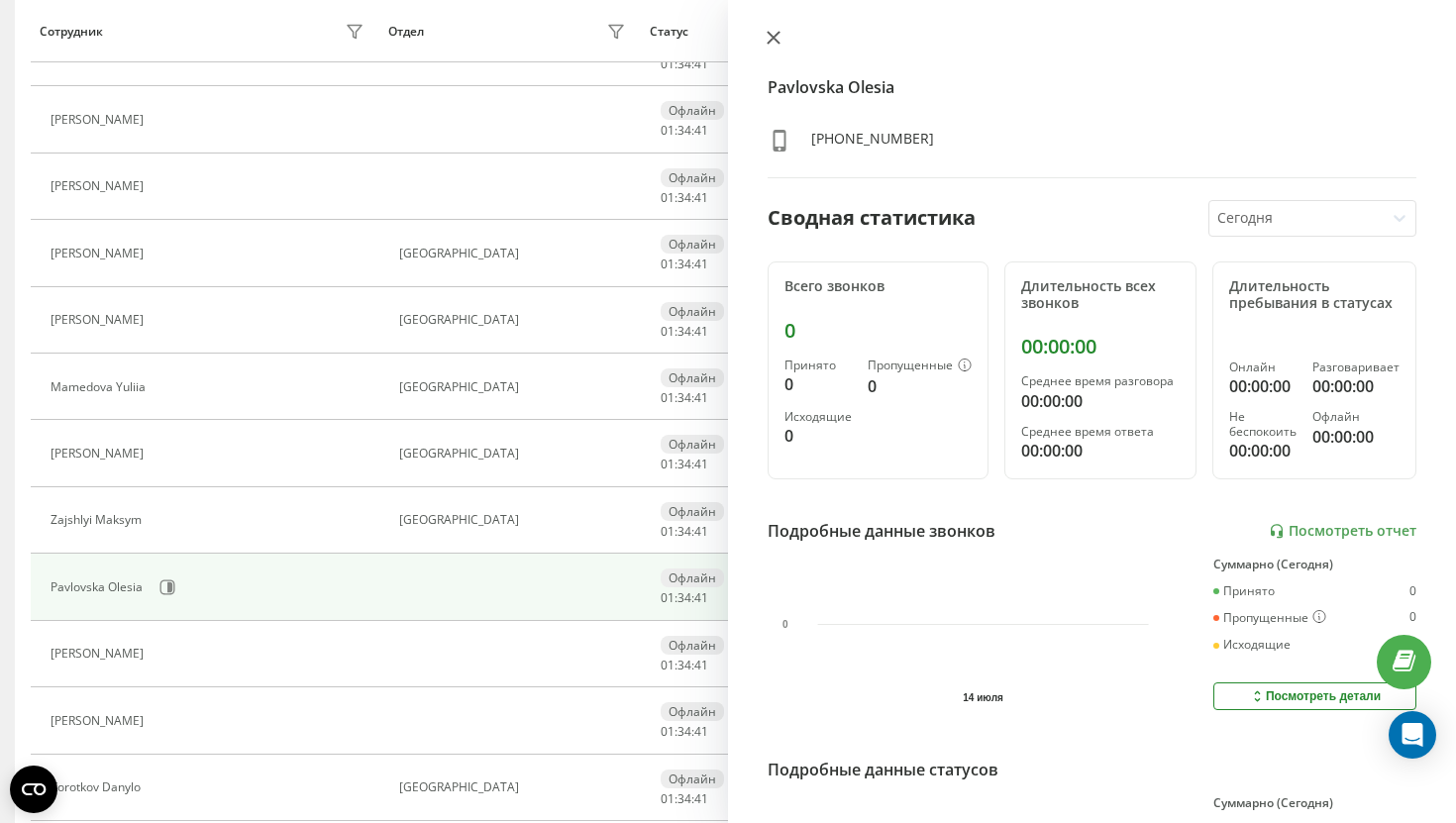 click at bounding box center [774, 39] 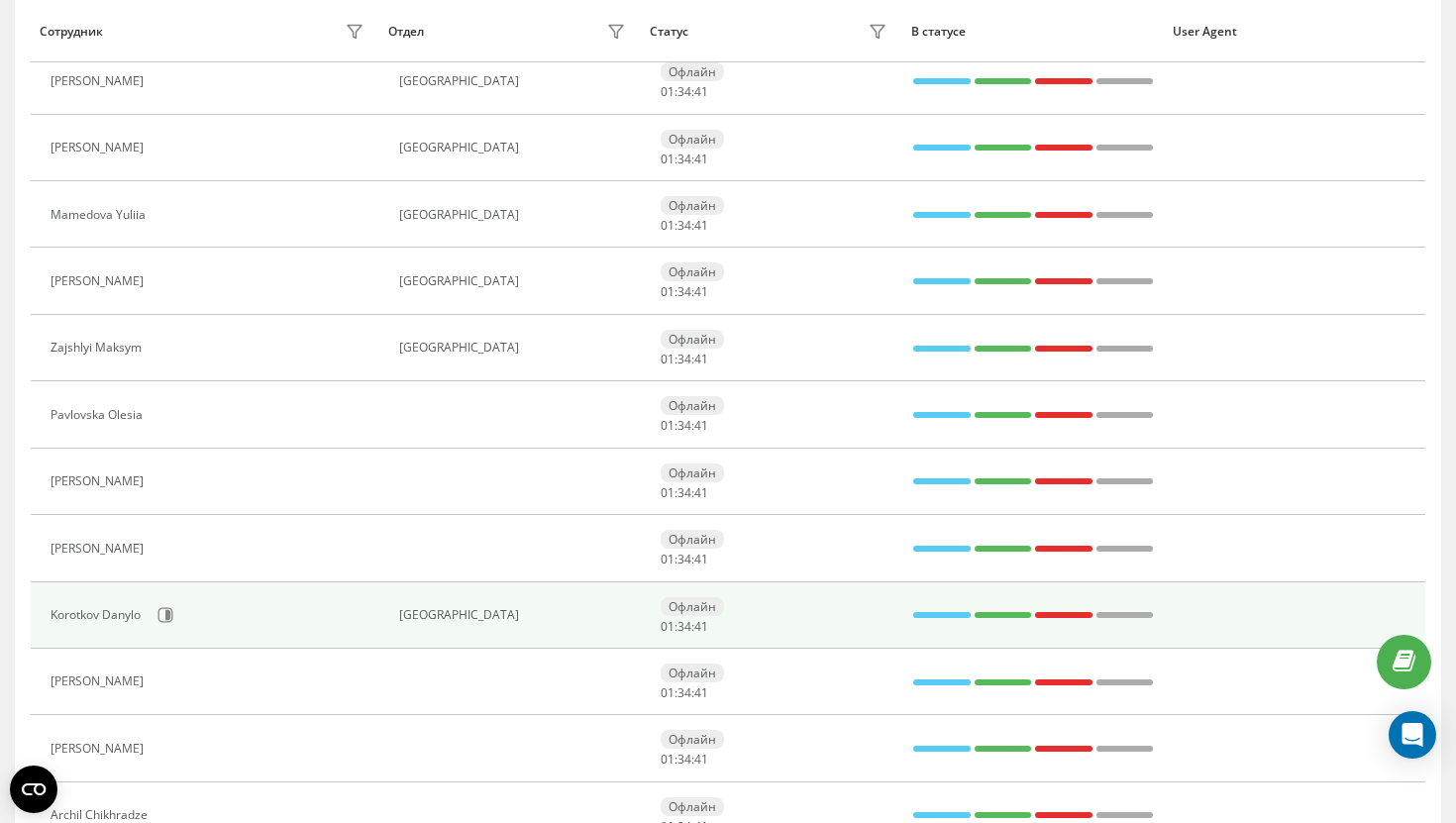 scroll, scrollTop: 836, scrollLeft: 0, axis: vertical 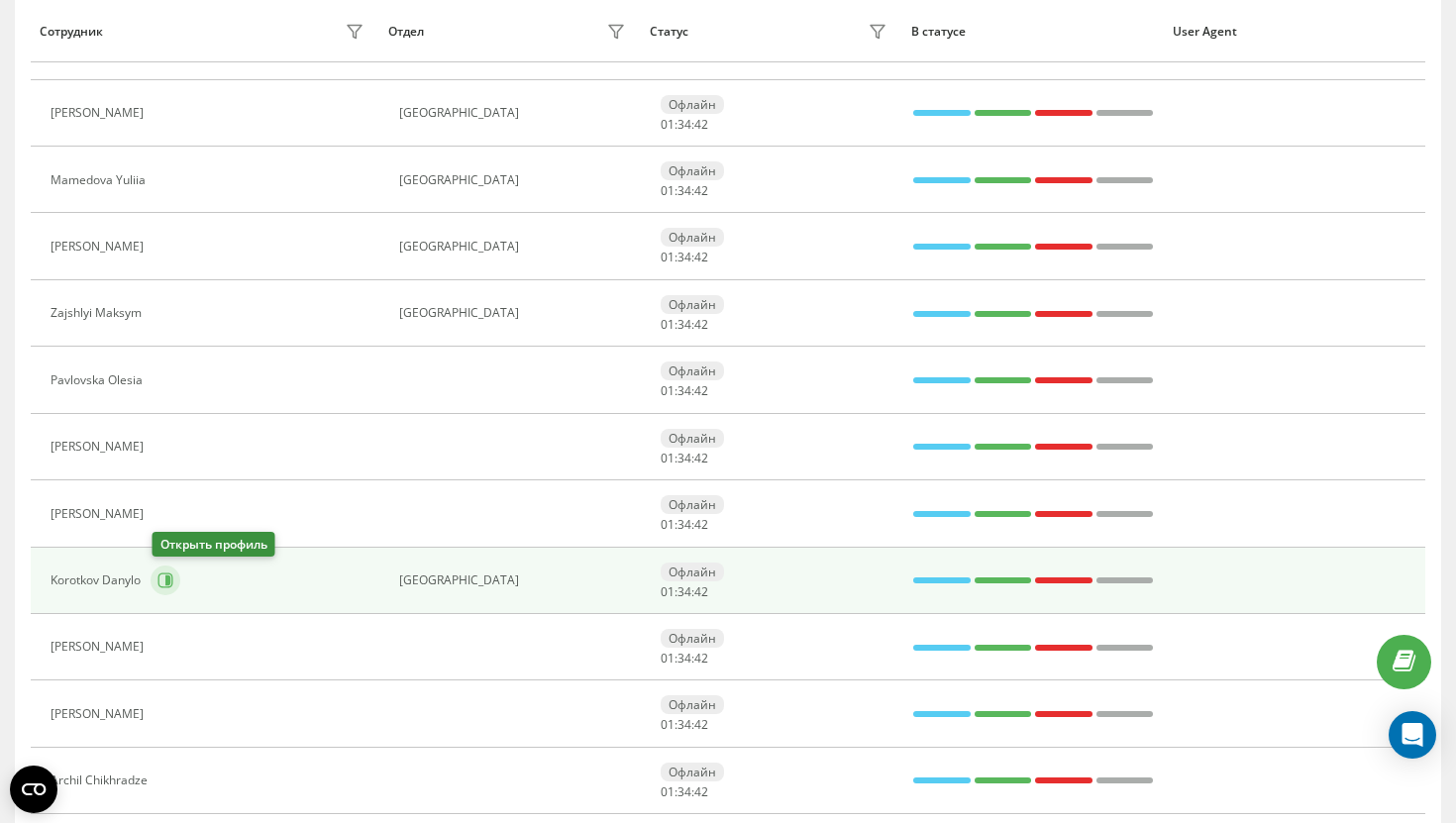click at bounding box center [165, 580] 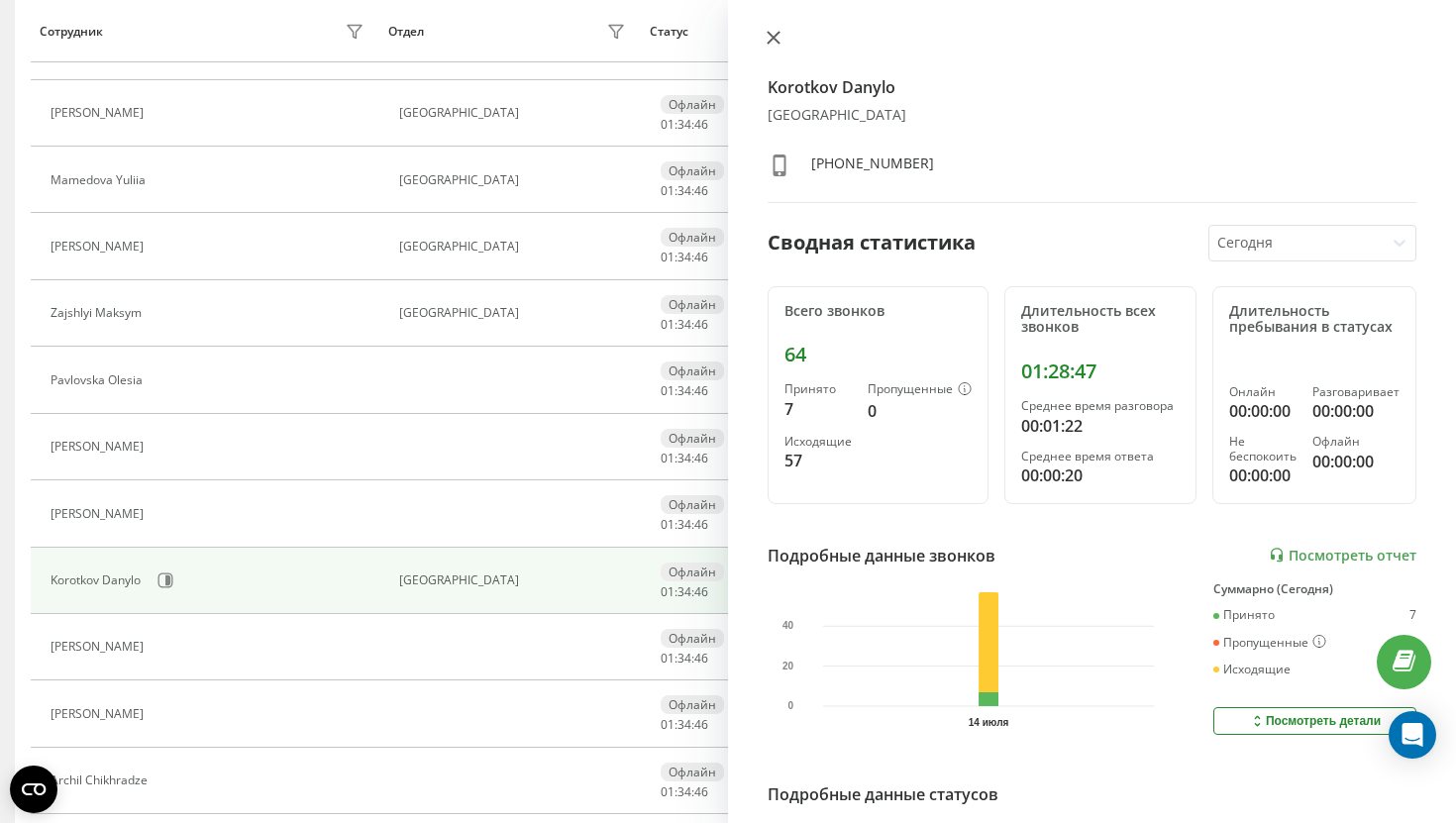 click 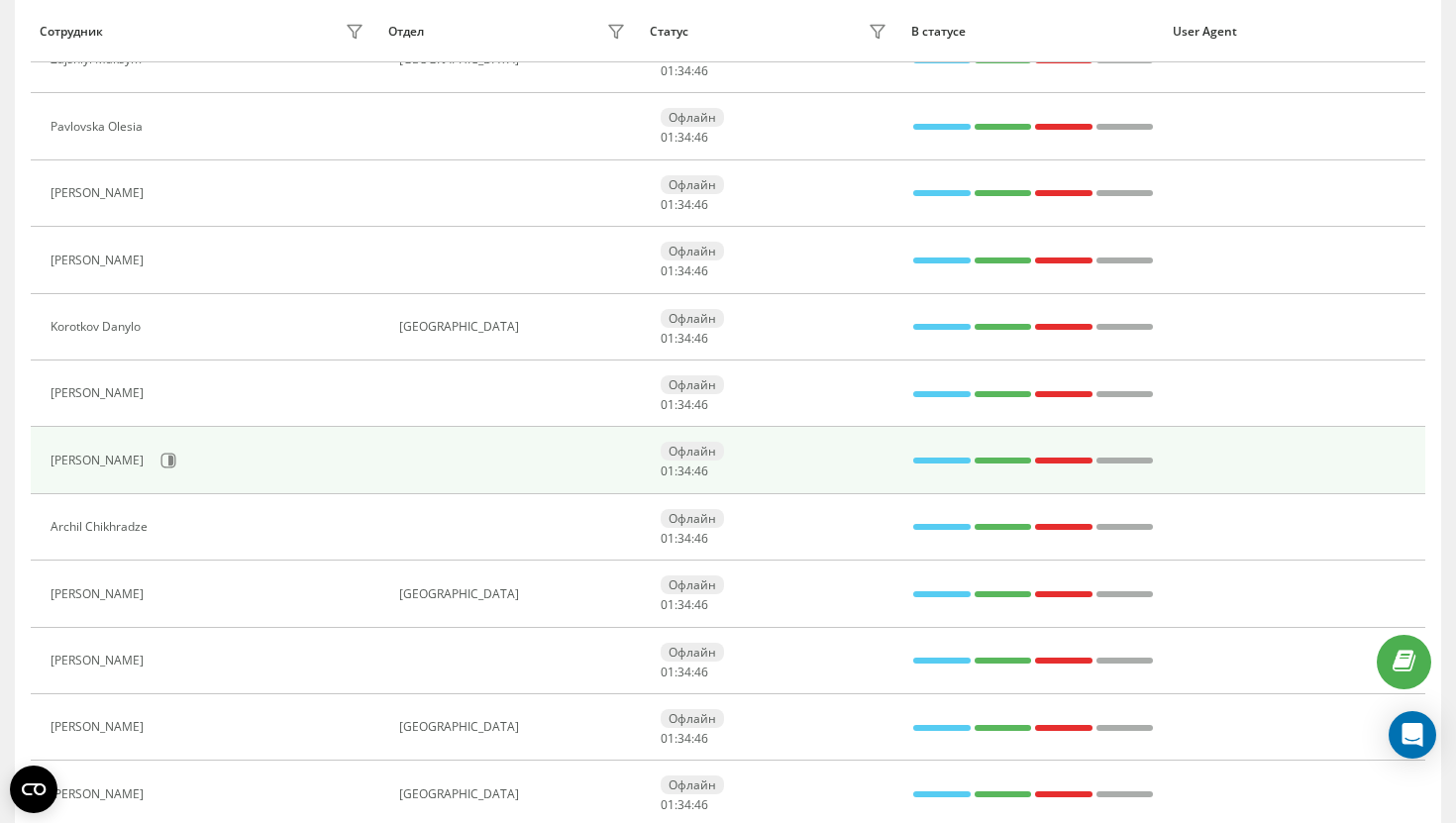 scroll, scrollTop: 1145, scrollLeft: 0, axis: vertical 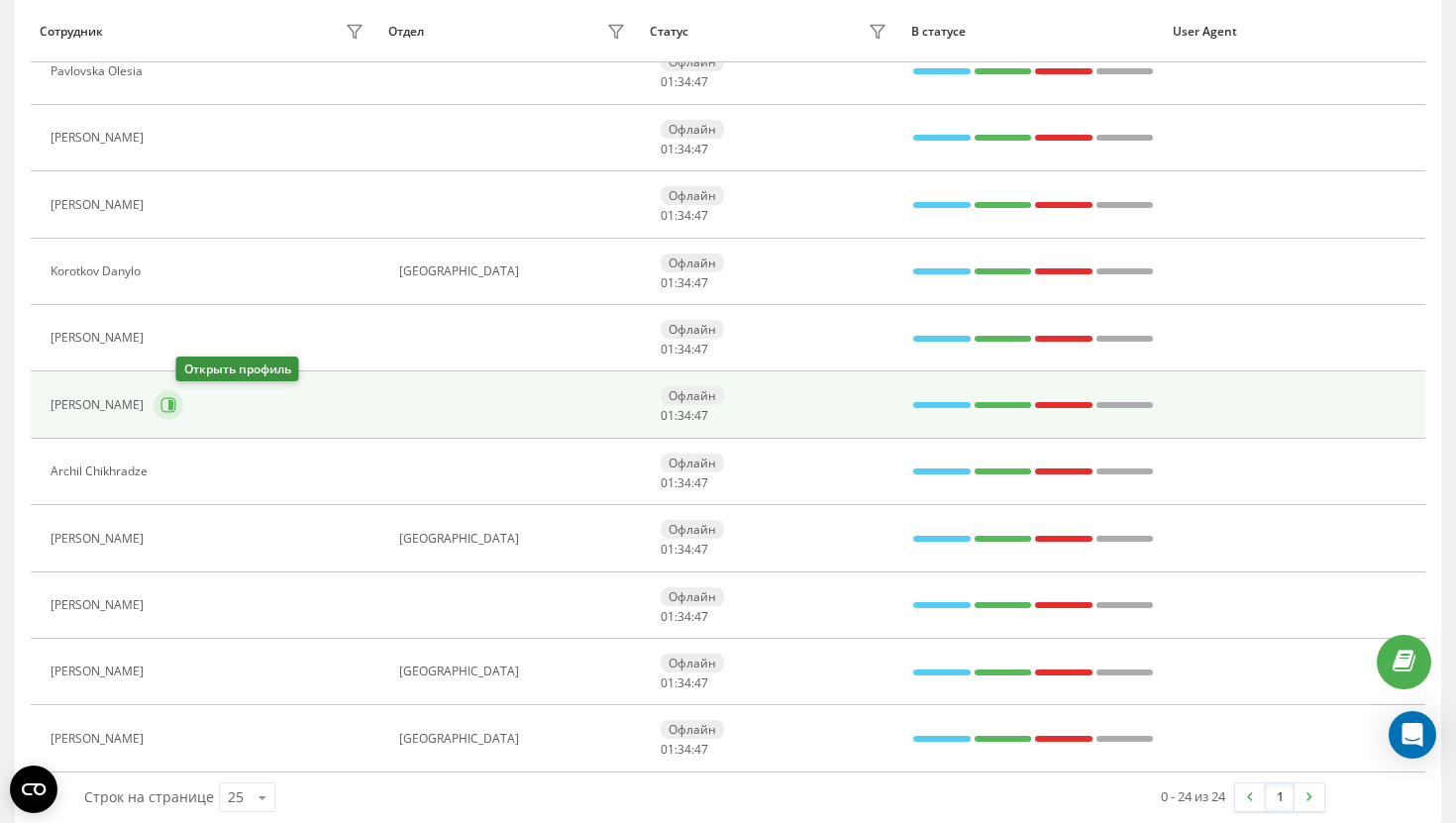 click 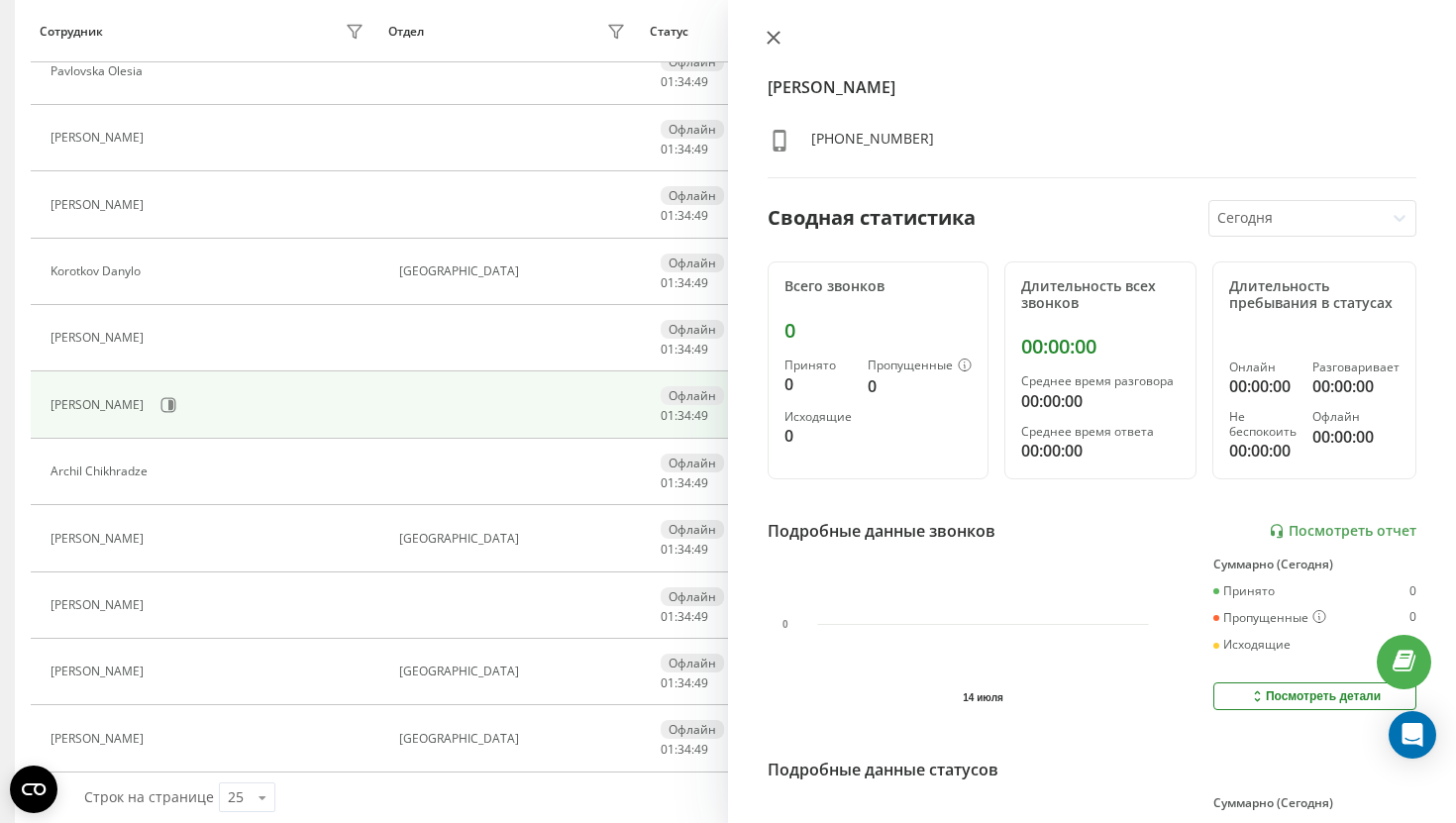 click 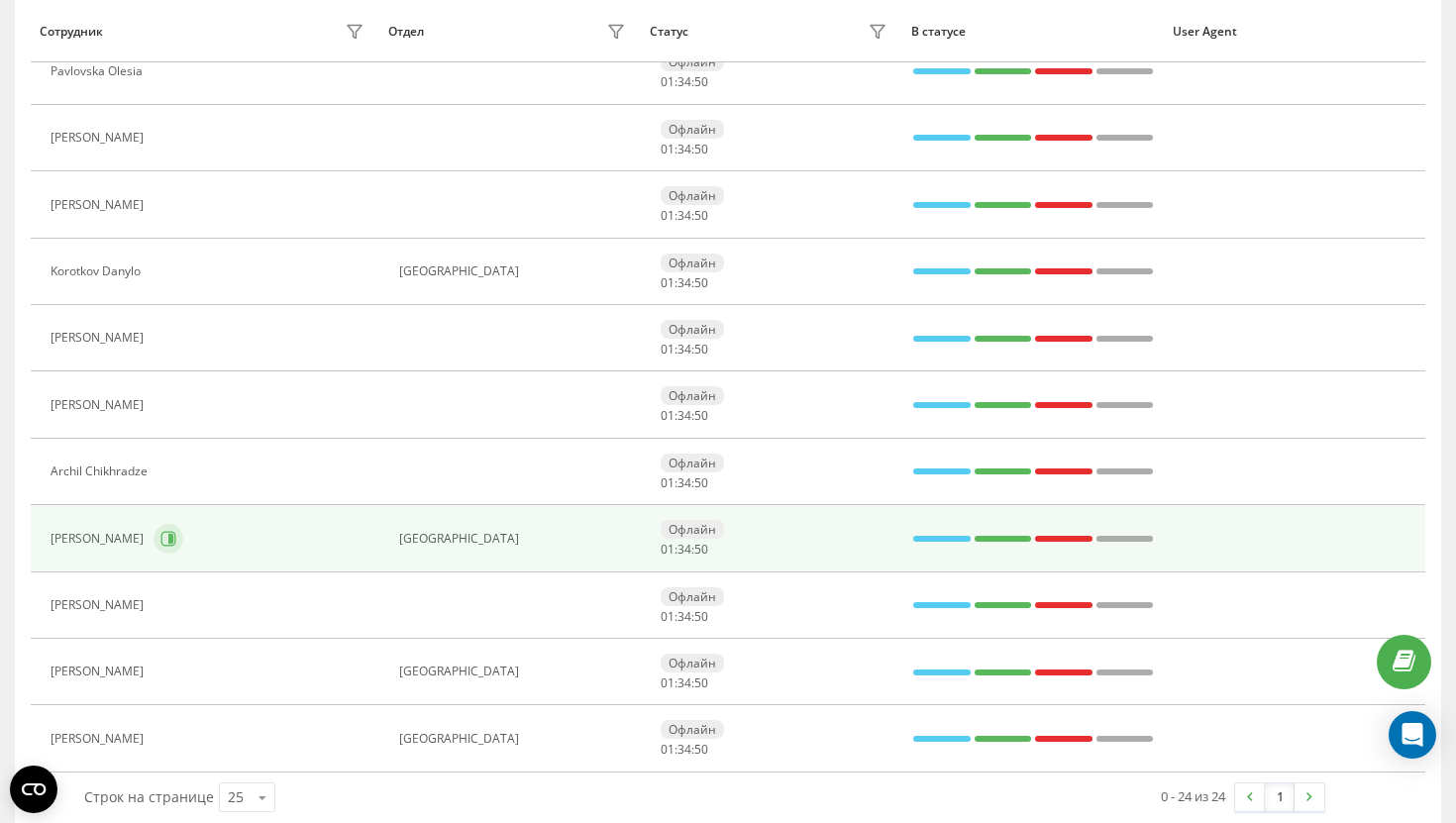 click at bounding box center (168, 539) 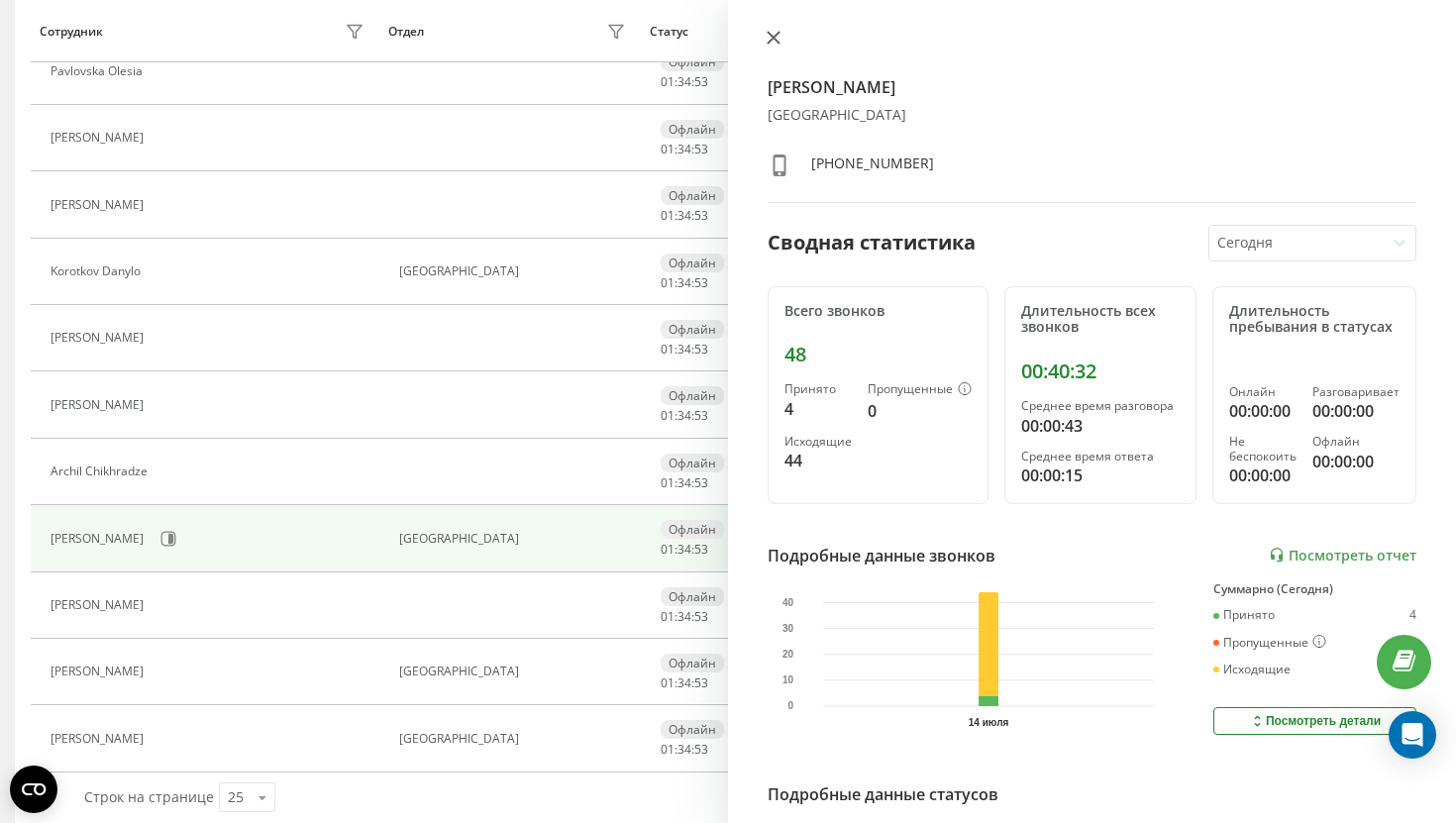 click at bounding box center [774, 39] 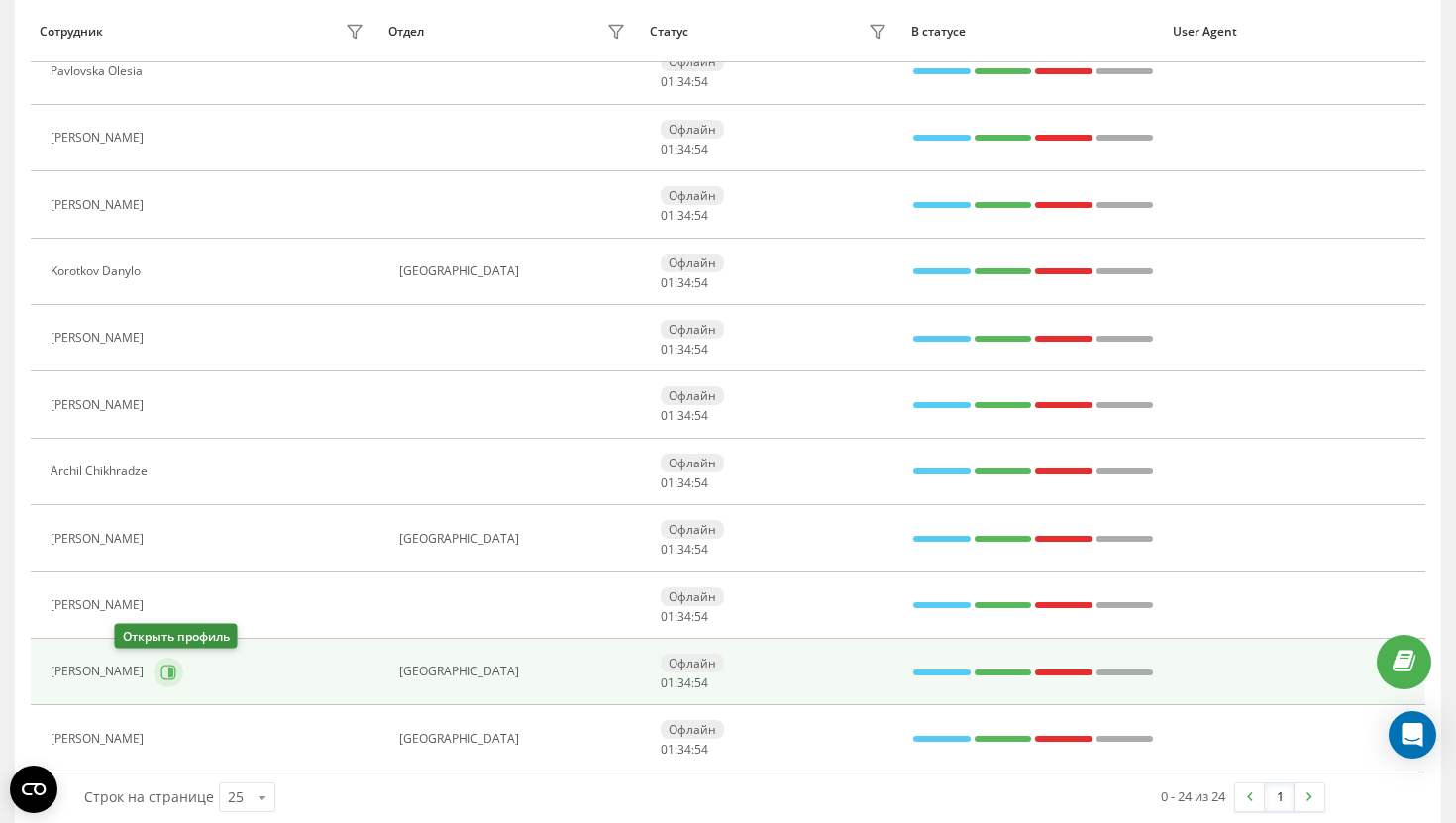 click 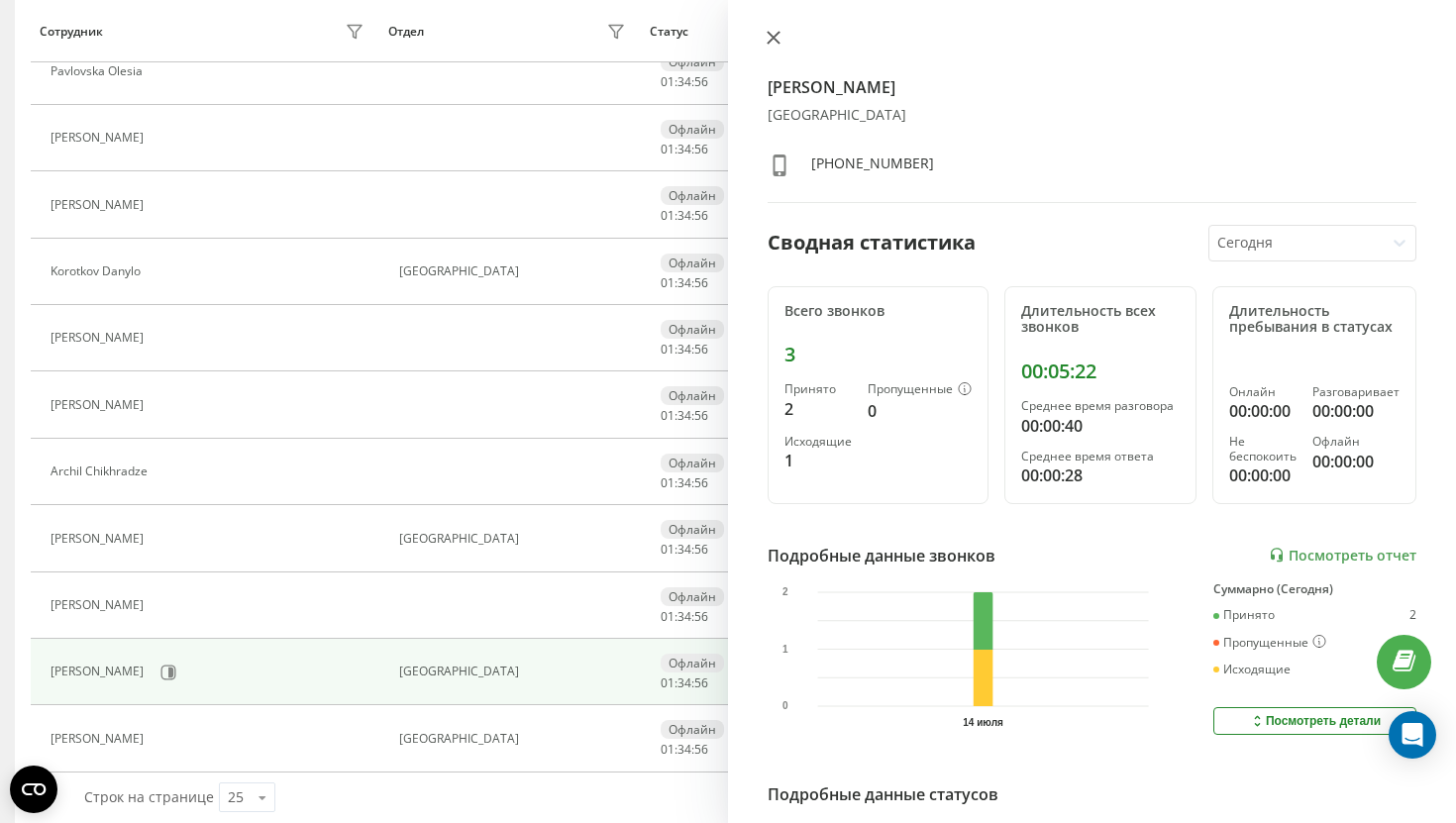 click 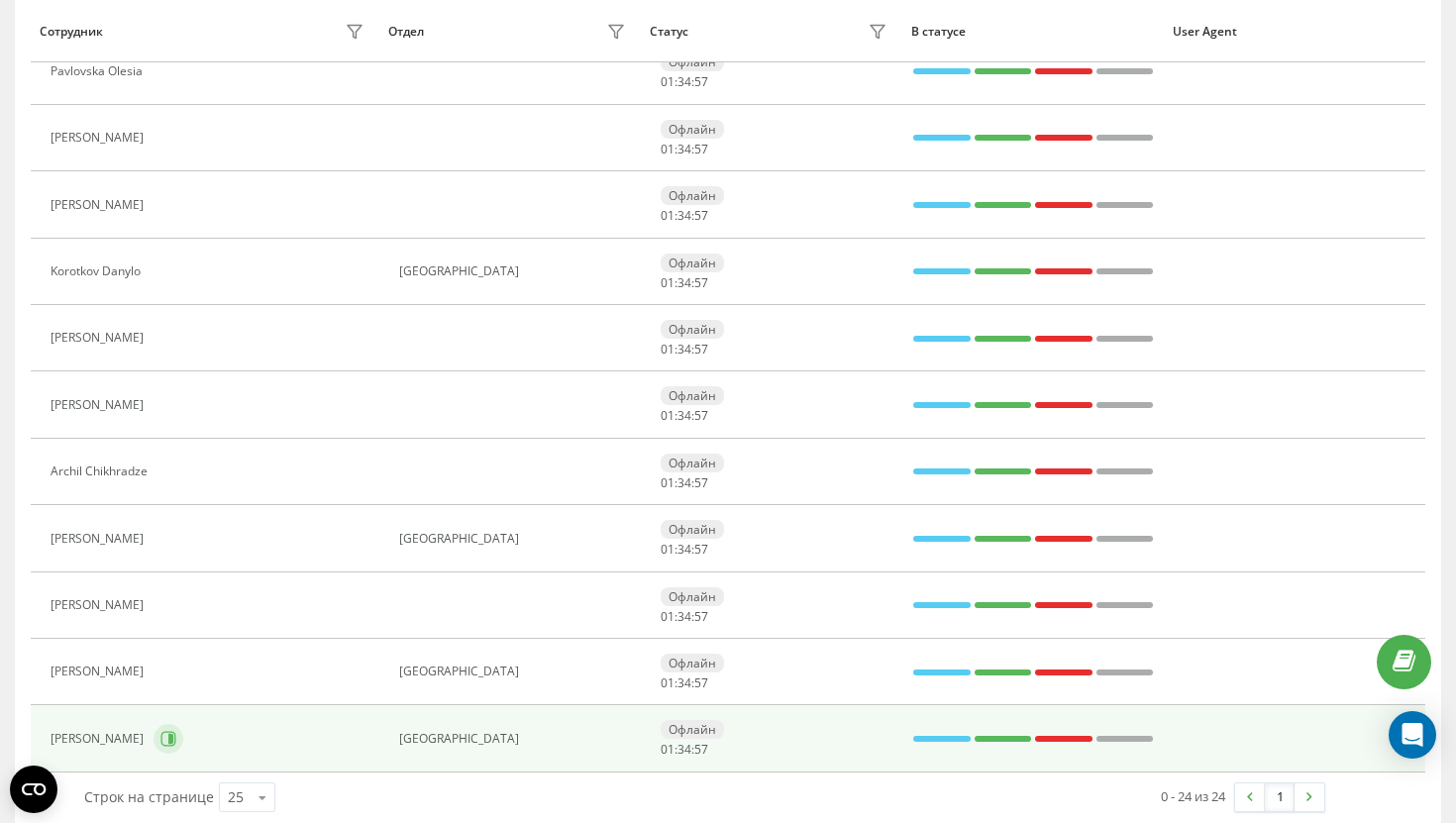 click 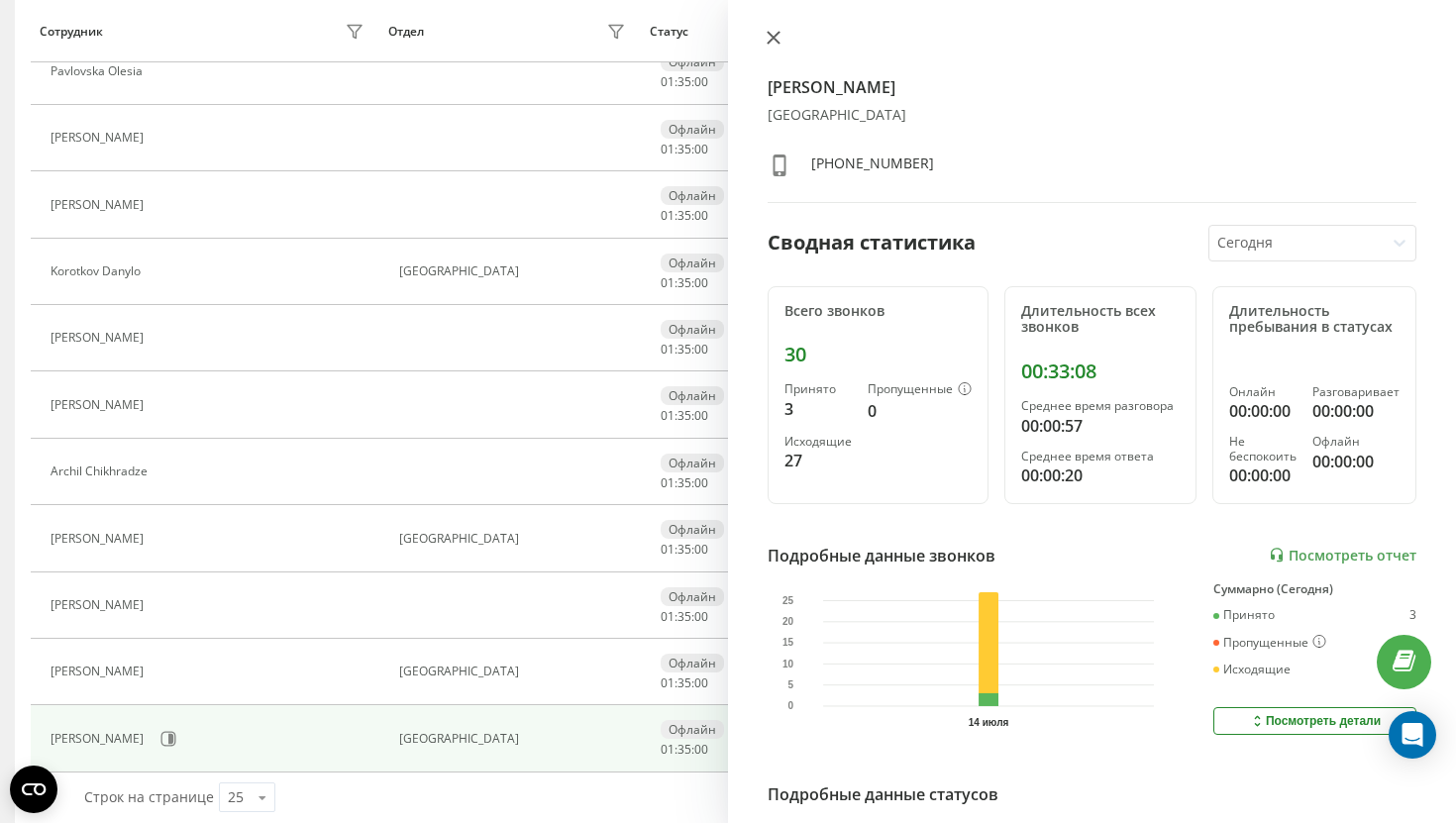 click 